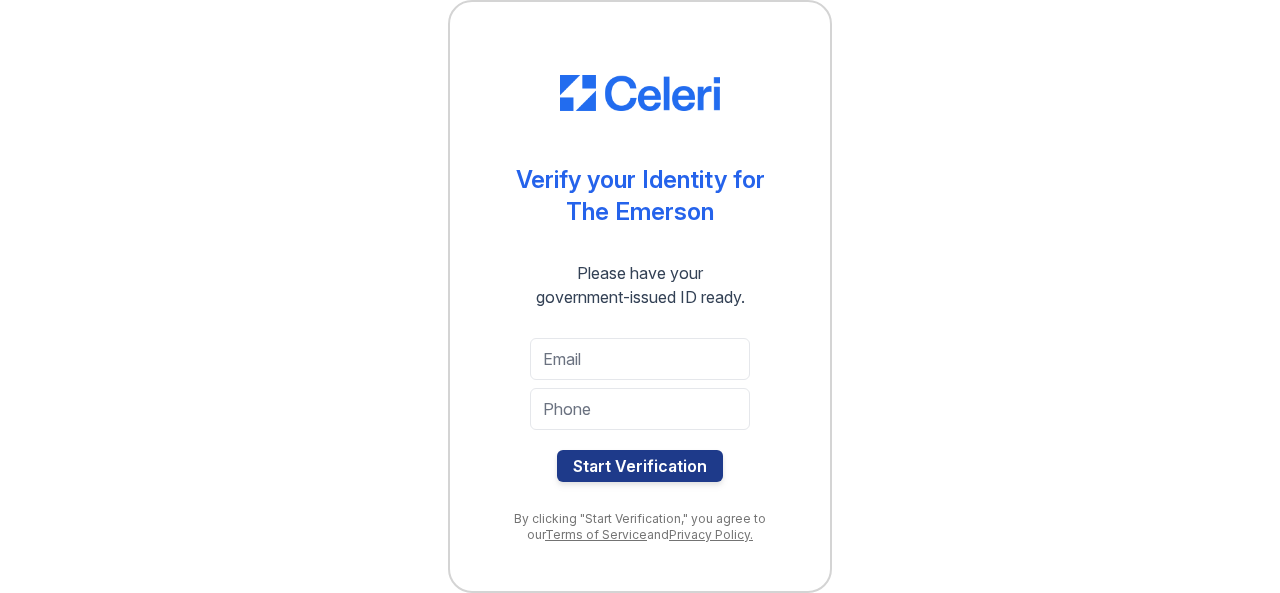 scroll, scrollTop: 0, scrollLeft: 0, axis: both 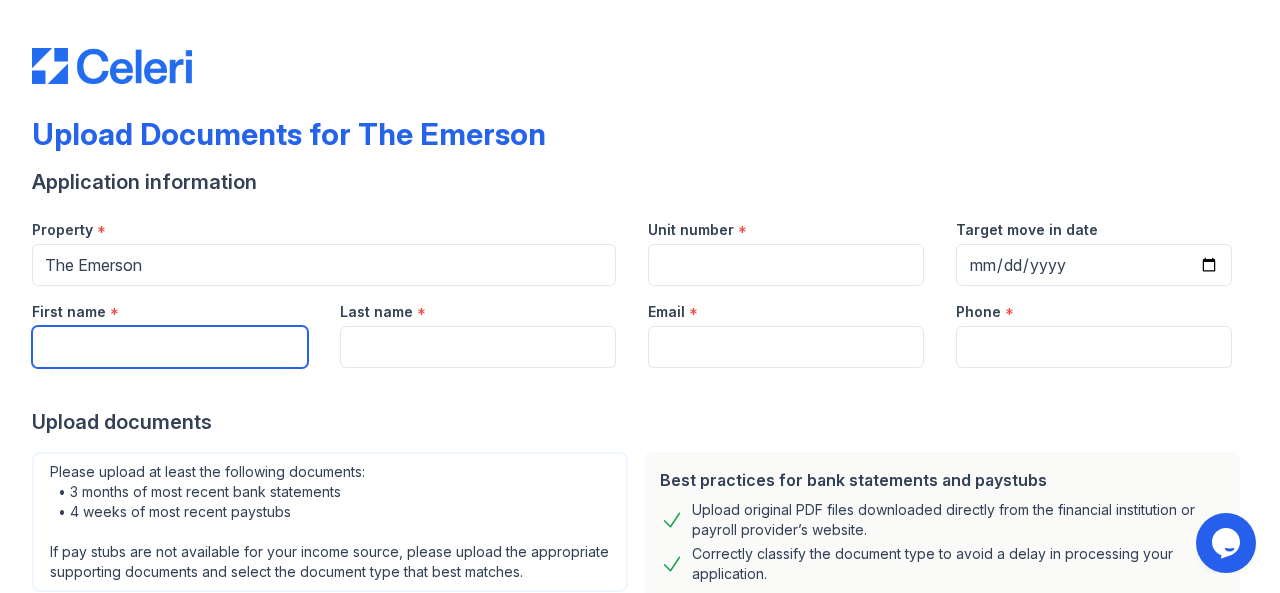 click on "First name" at bounding box center [170, 347] 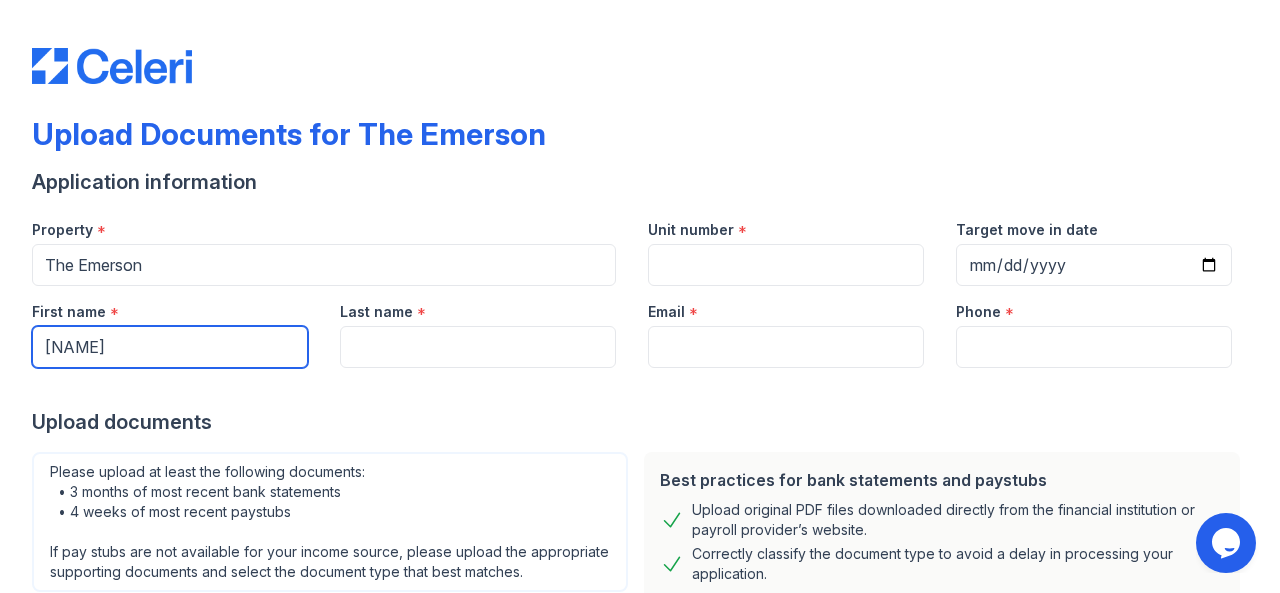 type on "[NAME]" 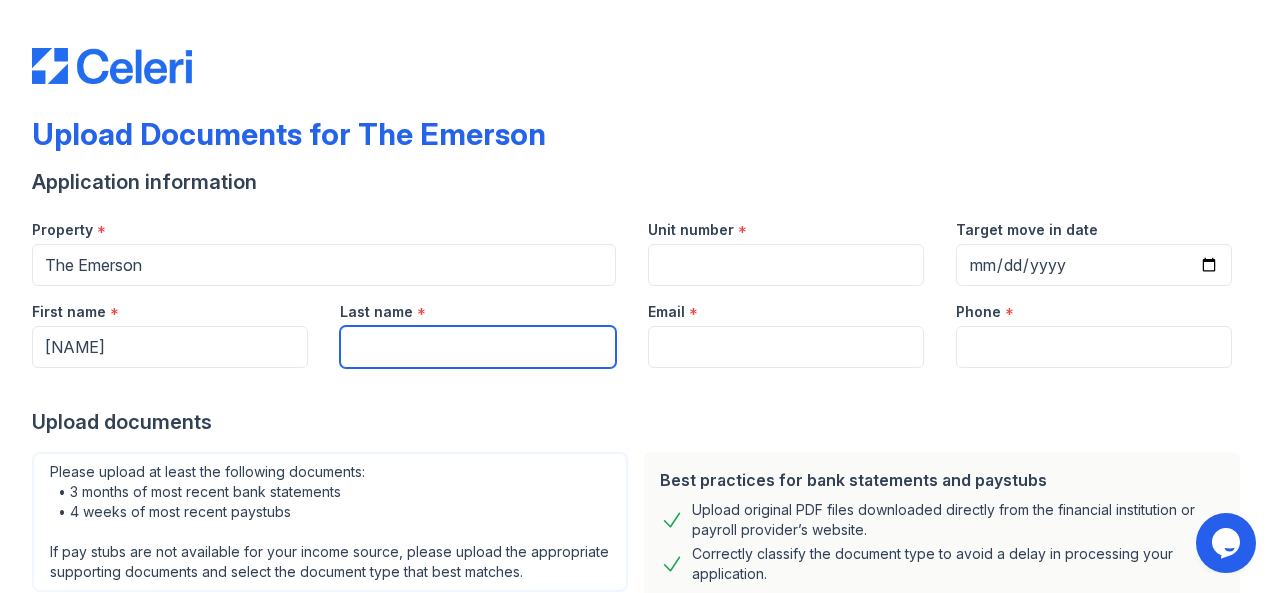 click on "Last name" at bounding box center (478, 347) 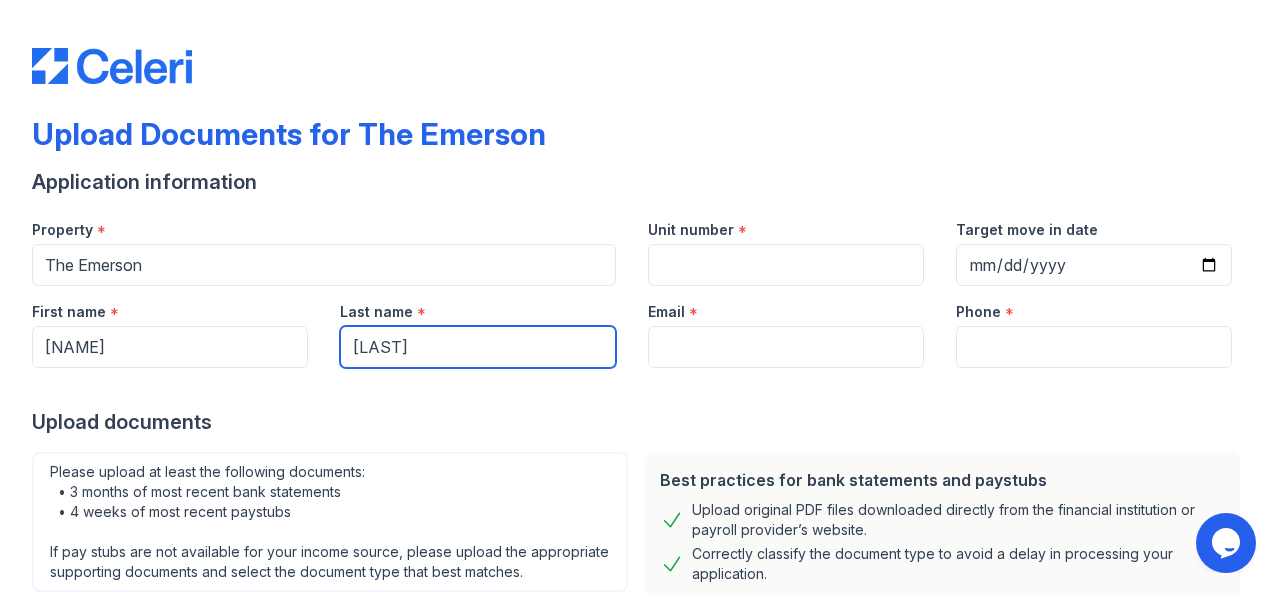type on "[LAST]" 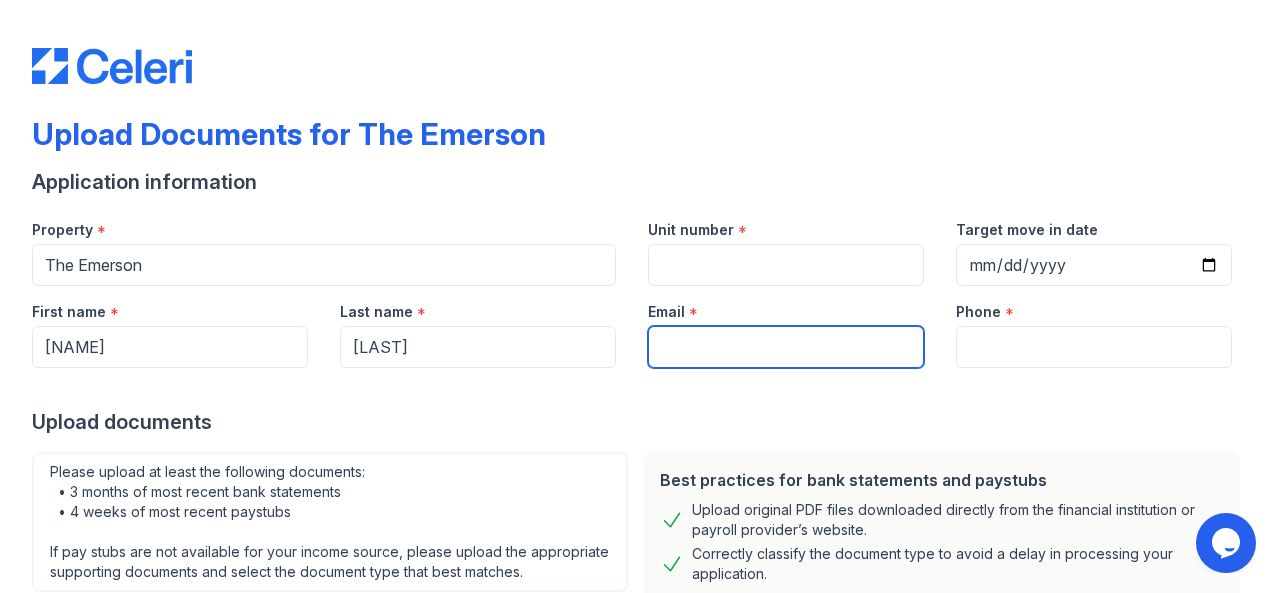 click on "Email" at bounding box center (786, 347) 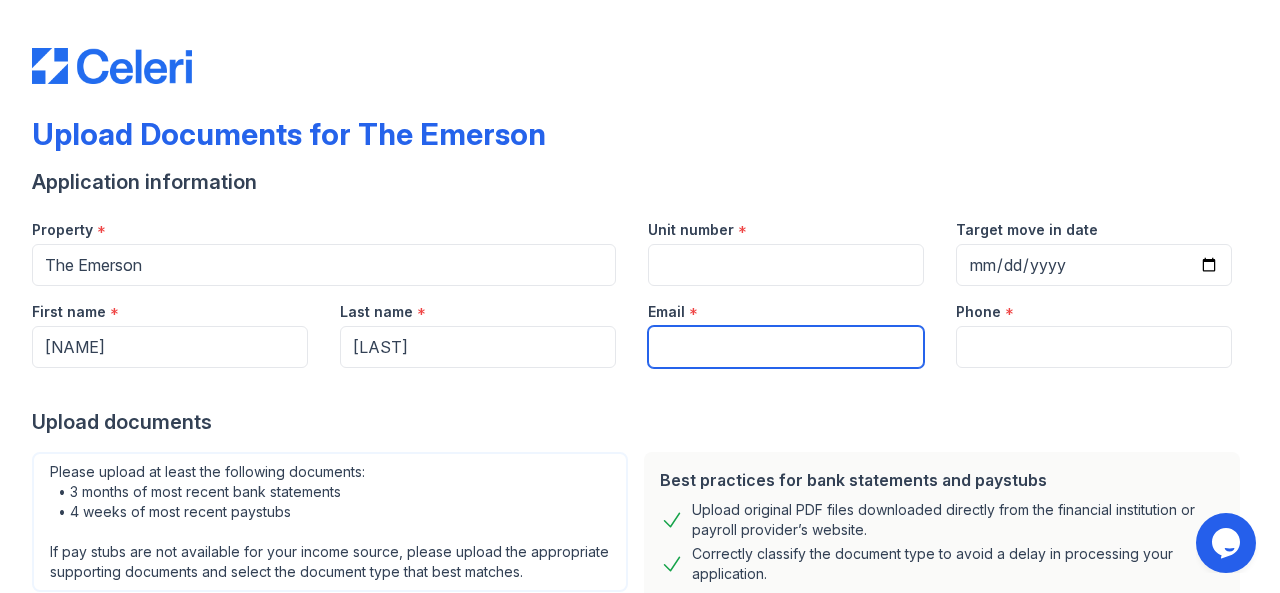 type on "[NAME]@[DOMAIN].com" 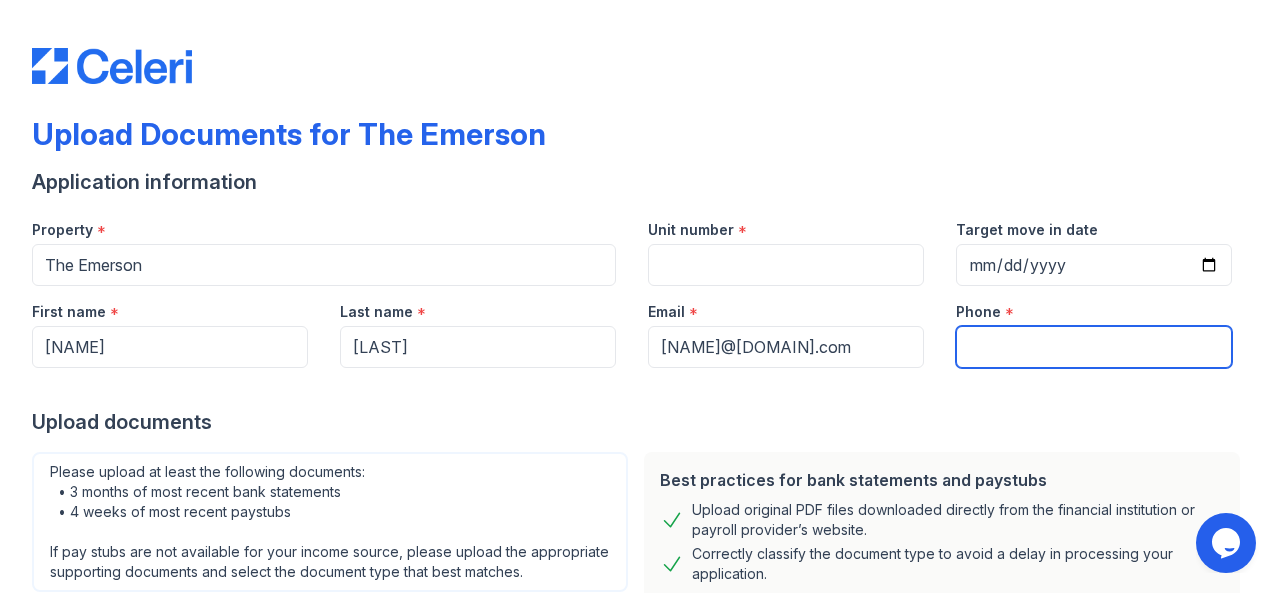 type on "[PHONE]" 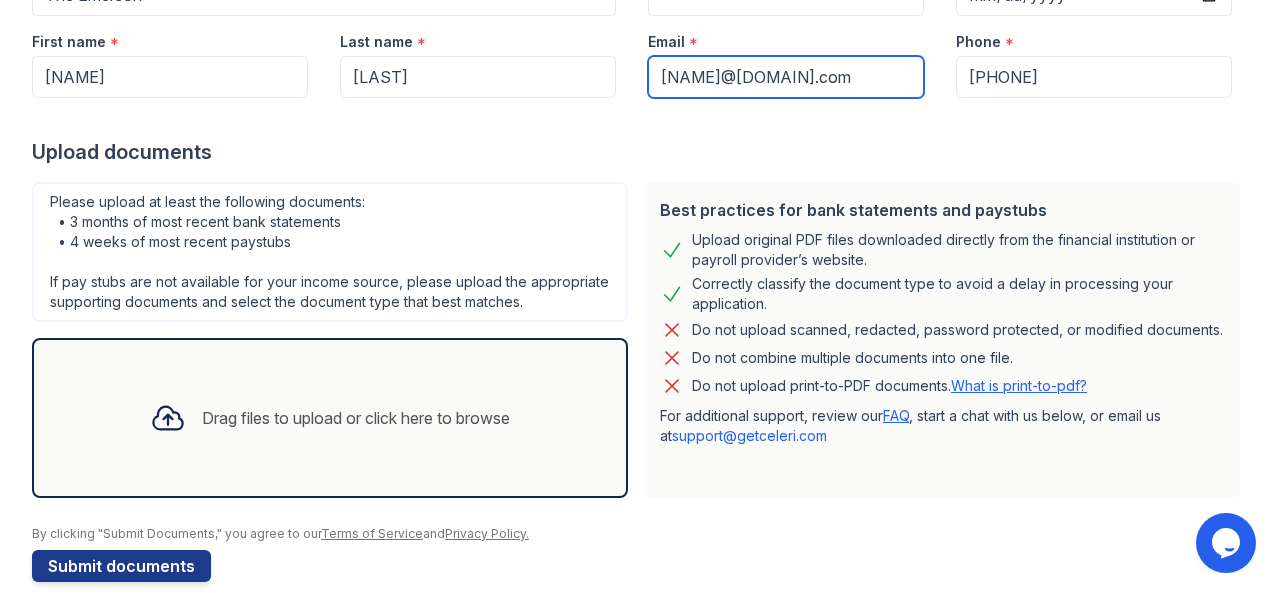 scroll, scrollTop: 317, scrollLeft: 0, axis: vertical 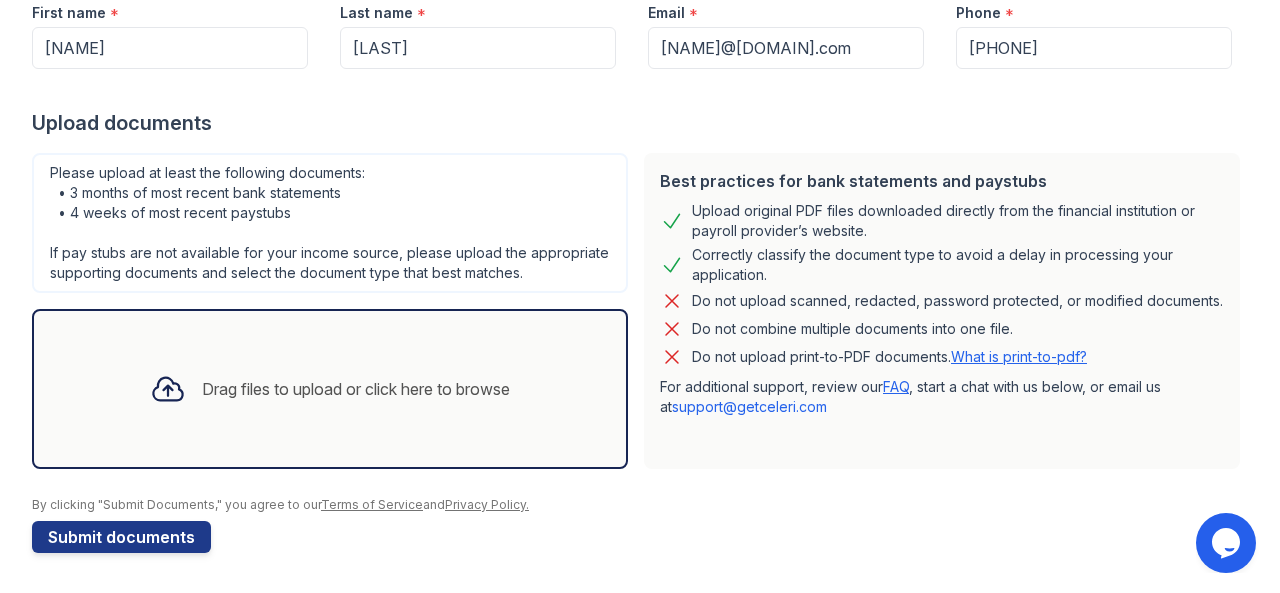 click on "Drag files to upload or click here to browse" at bounding box center (330, 389) 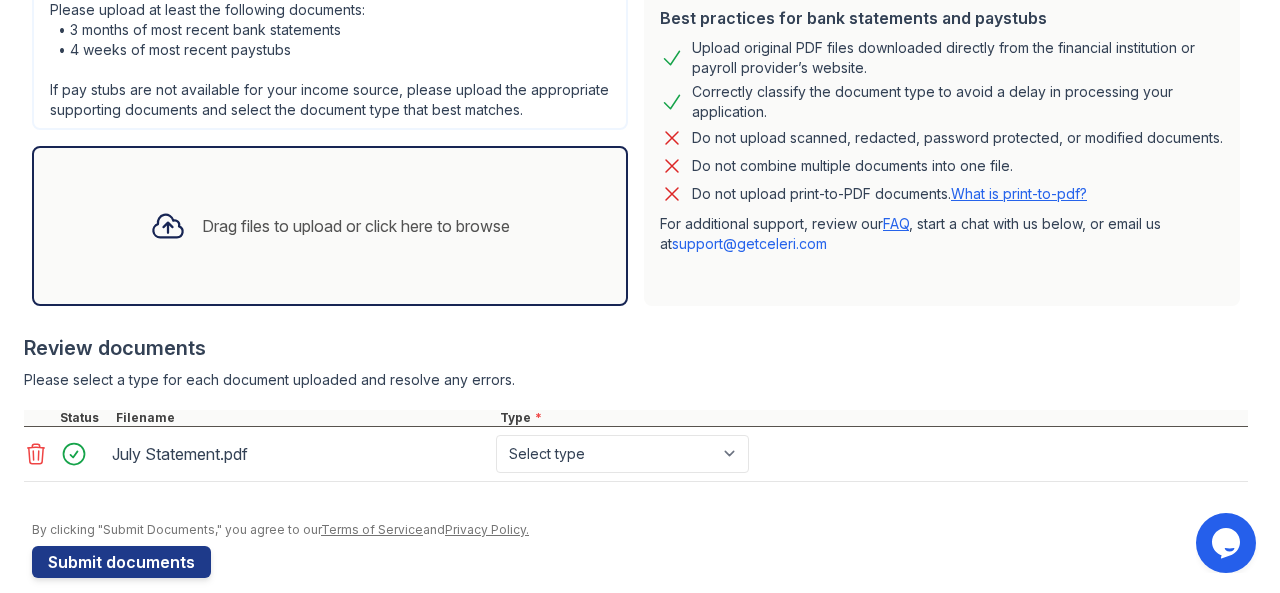 scroll, scrollTop: 504, scrollLeft: 0, axis: vertical 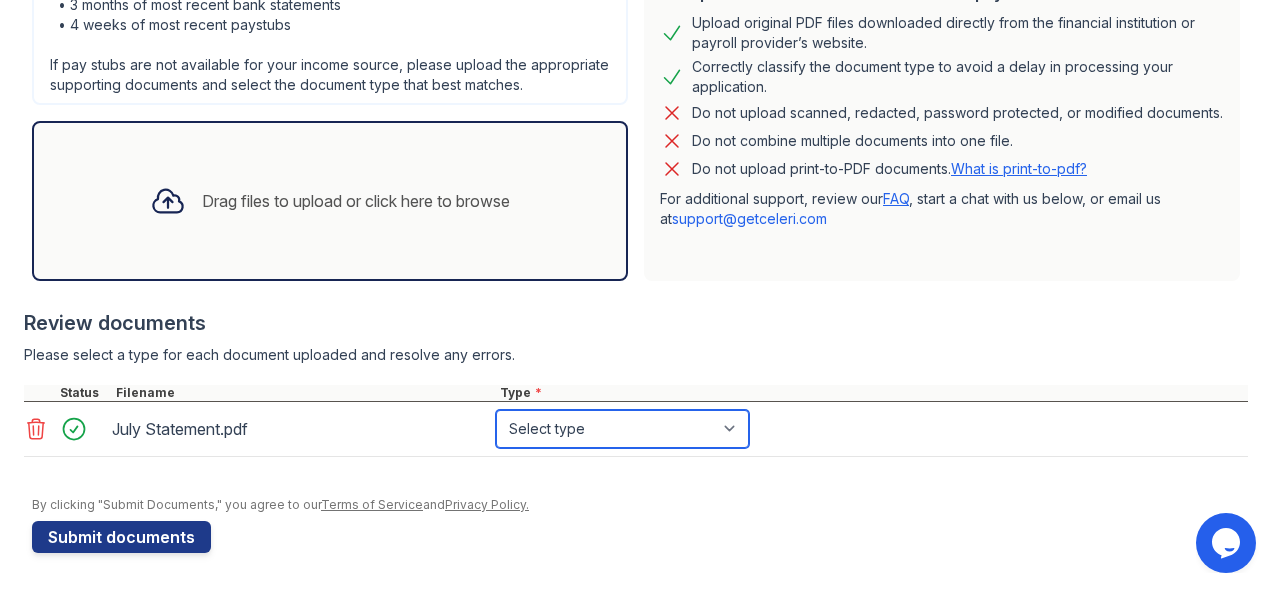 click on "Select type
Paystub
Bank Statement
Offer Letter
Tax Documents
Benefit Award Letter
Investment Account Statement
Other" at bounding box center [622, 429] 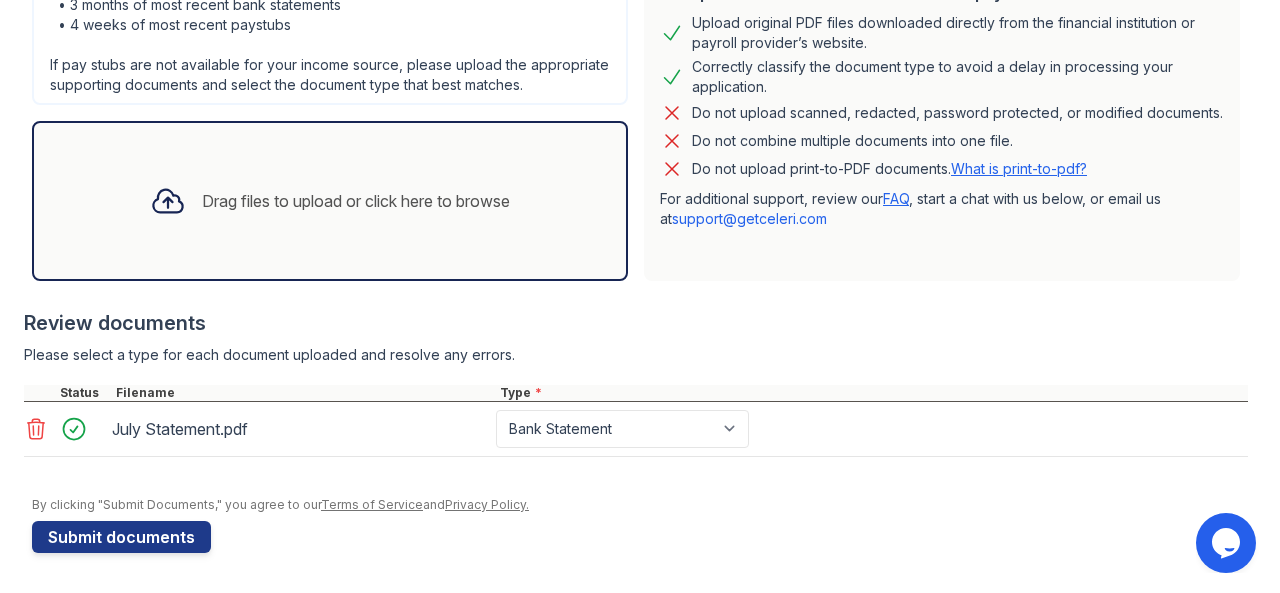 click on "Drag files to upload or click here to browse" at bounding box center [356, 201] 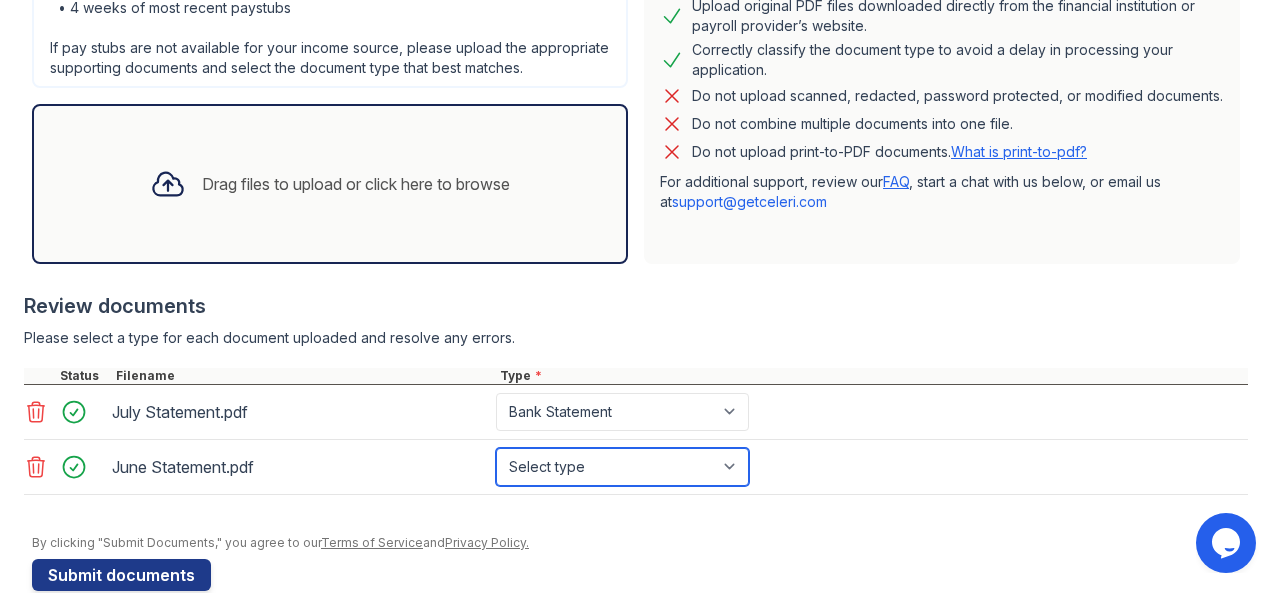 click on "Select type
Paystub
Bank Statement
Offer Letter
Tax Documents
Benefit Award Letter
Investment Account Statement
Other" at bounding box center [622, 467] 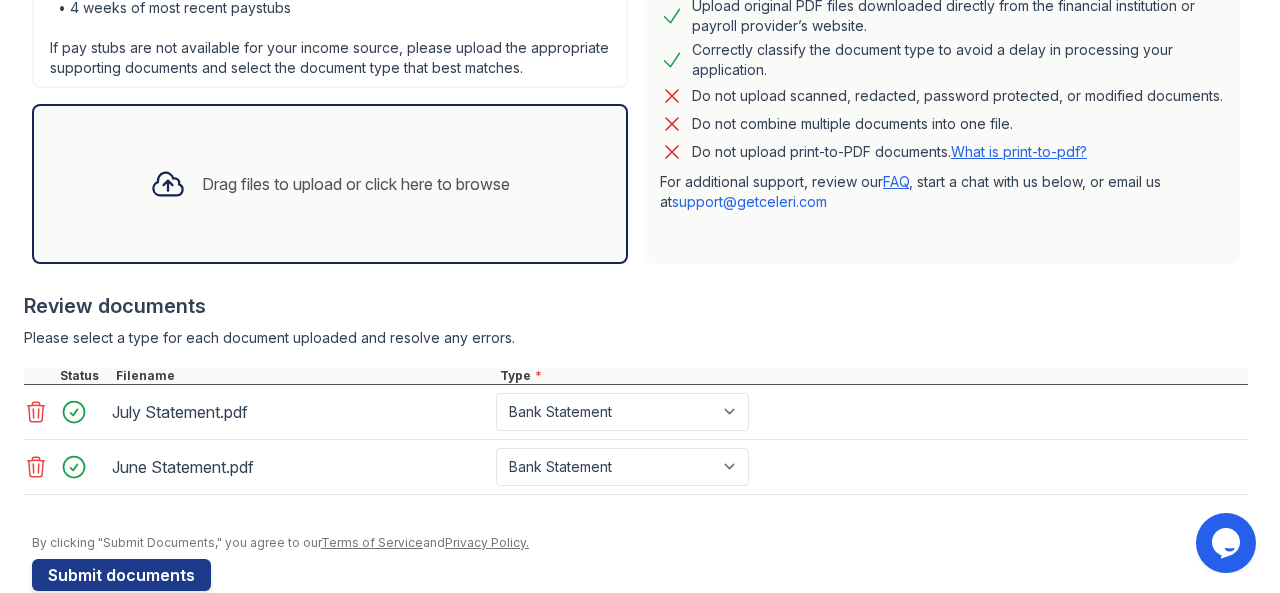 click on "Drag files to upload or click here to browse" at bounding box center (356, 184) 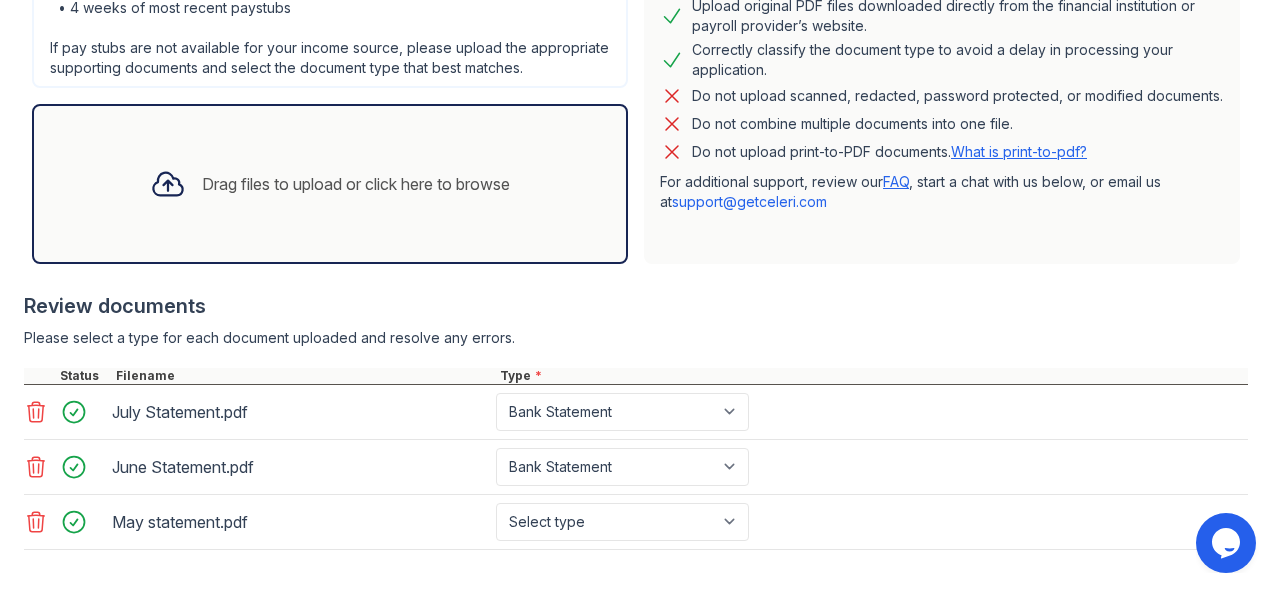 scroll, scrollTop: 604, scrollLeft: 0, axis: vertical 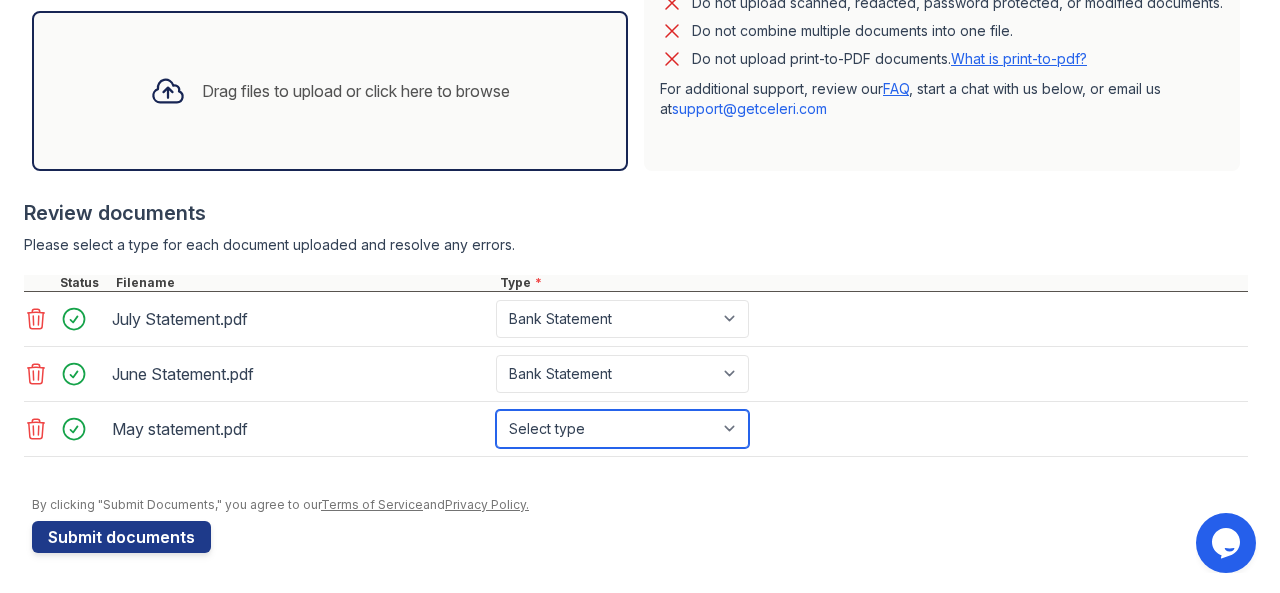 click on "Select type
Paystub
Bank Statement
Offer Letter
Tax Documents
Benefit Award Letter
Investment Account Statement
Other" at bounding box center (622, 429) 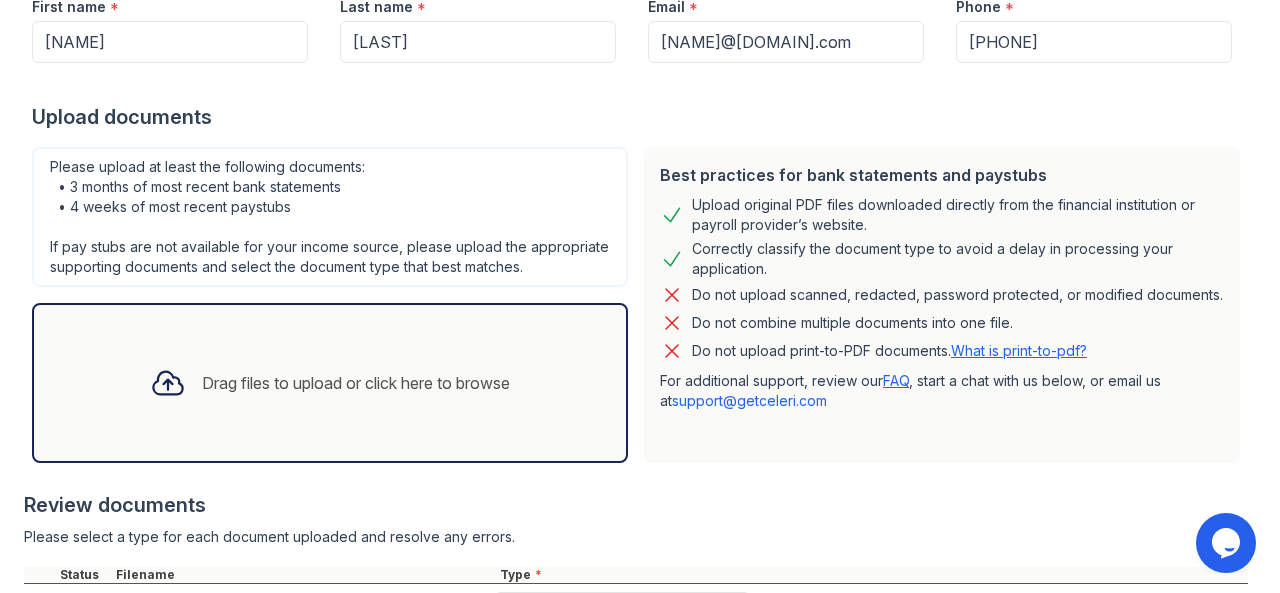 scroll, scrollTop: 304, scrollLeft: 0, axis: vertical 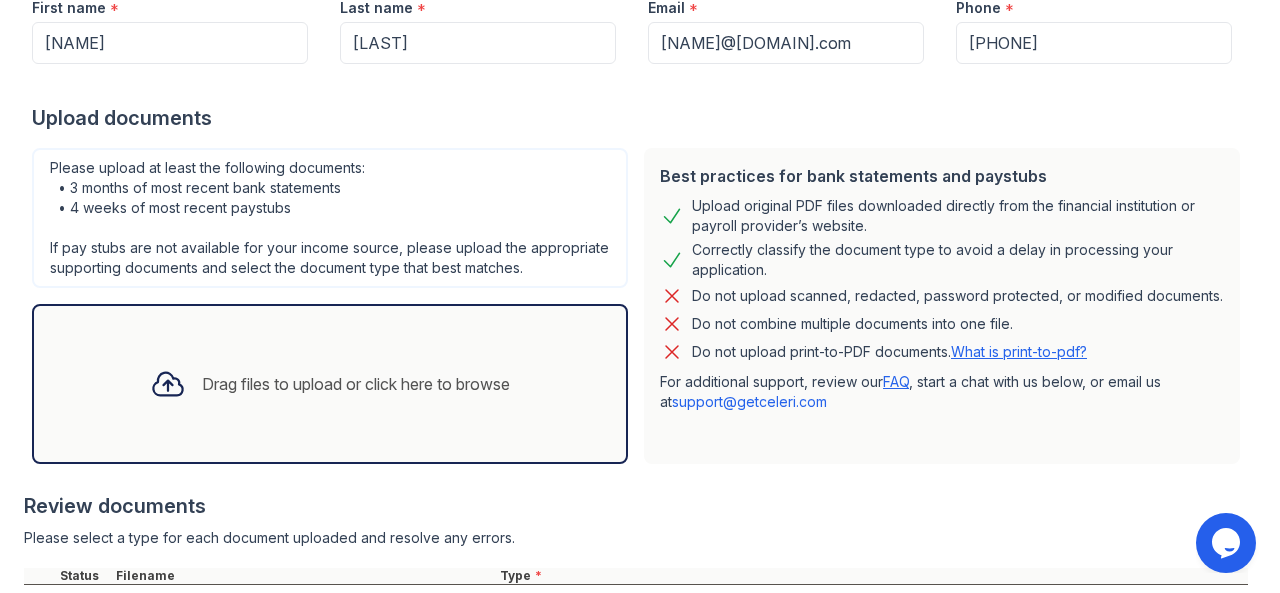 click on "Drag files to upload or click here to browse" at bounding box center (330, 384) 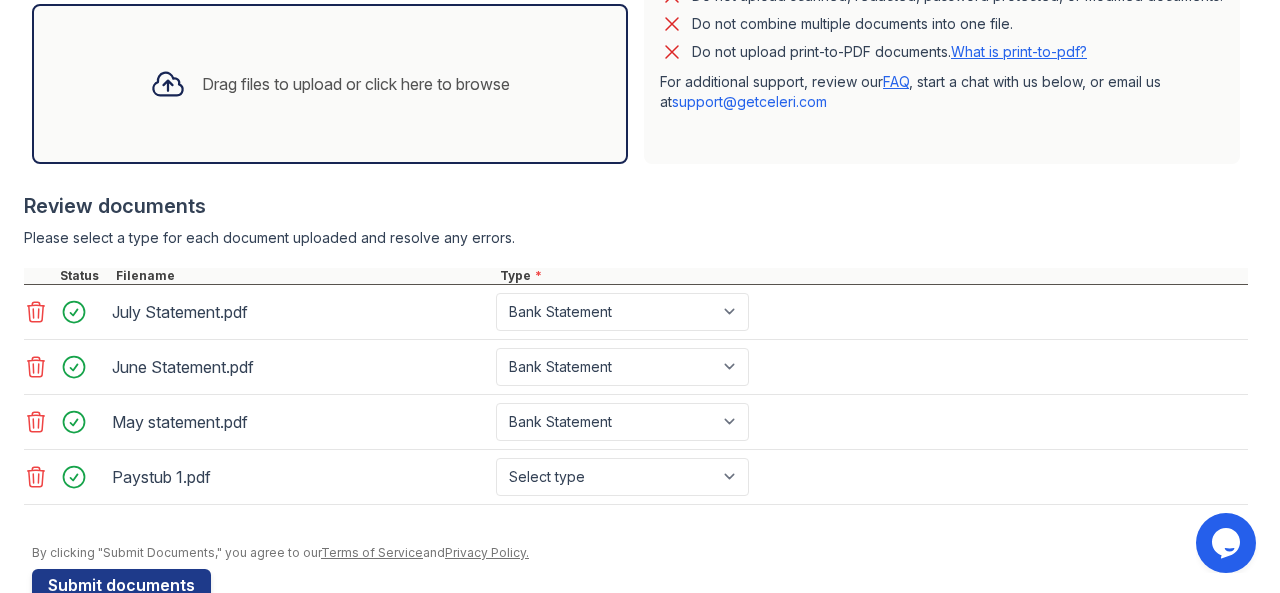 scroll, scrollTop: 666, scrollLeft: 0, axis: vertical 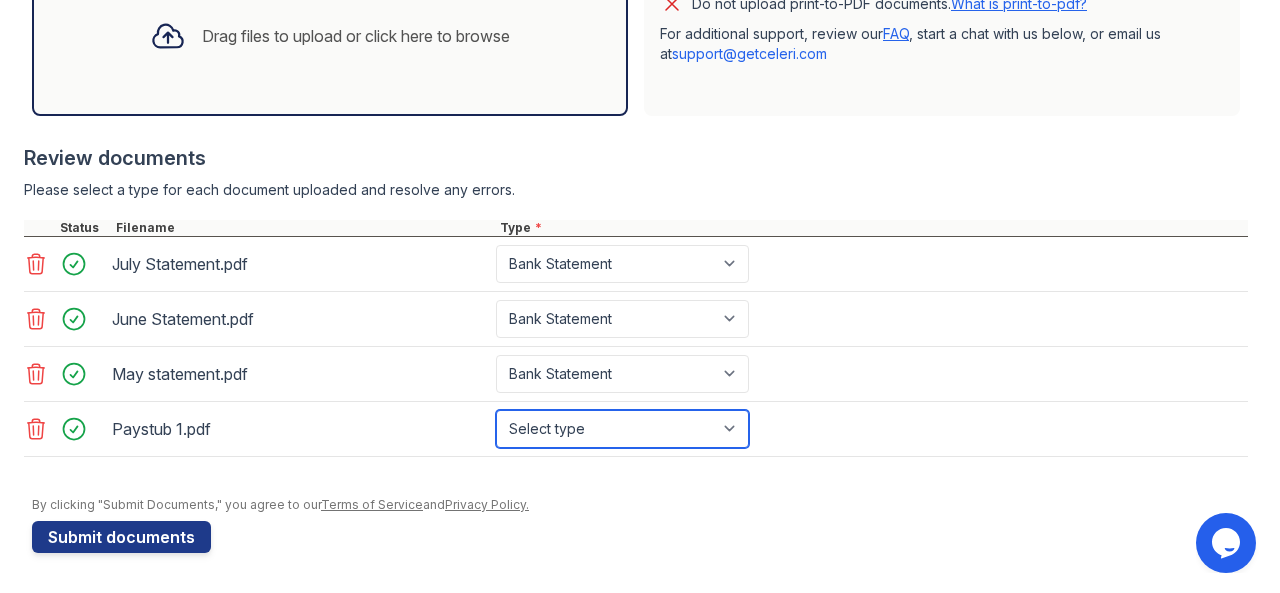 click on "Select type
Paystub
Bank Statement
Offer Letter
Tax Documents
Benefit Award Letter
Investment Account Statement
Other" at bounding box center (622, 429) 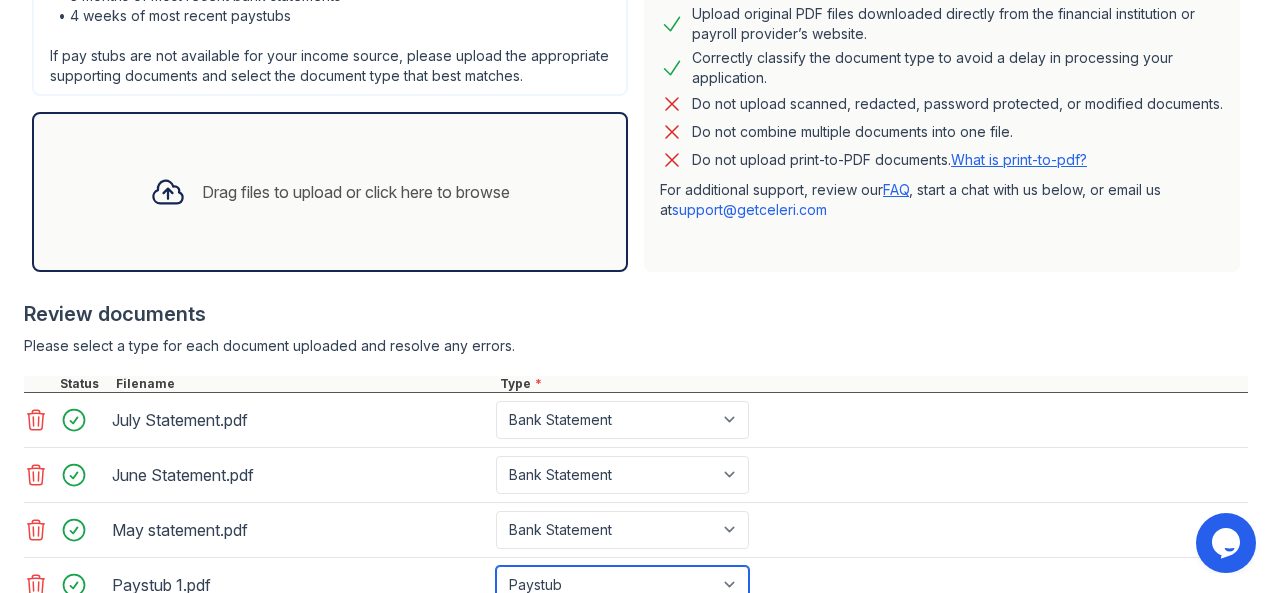 scroll, scrollTop: 366, scrollLeft: 0, axis: vertical 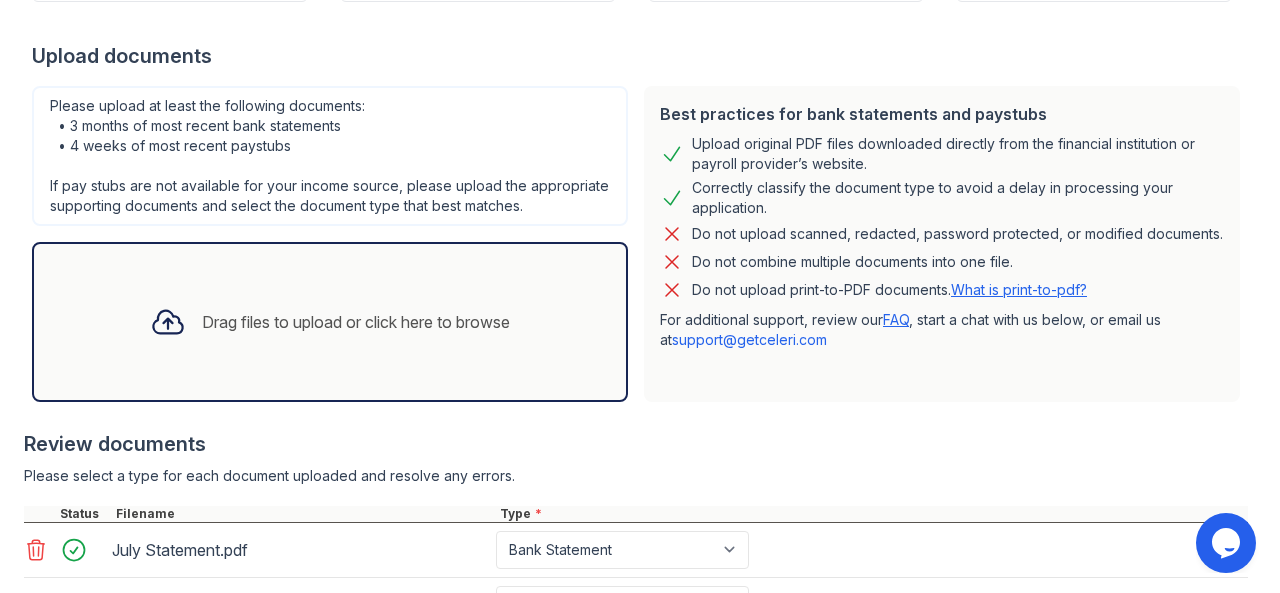 click on "Drag files to upload or click here to browse" at bounding box center (330, 322) 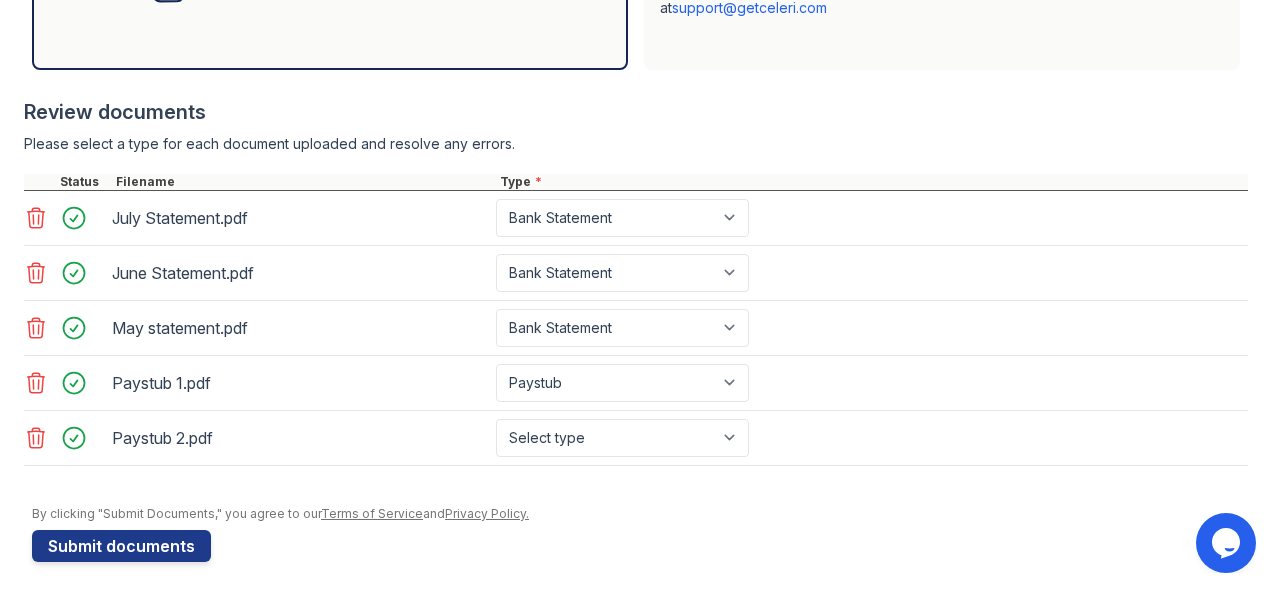 scroll, scrollTop: 720, scrollLeft: 0, axis: vertical 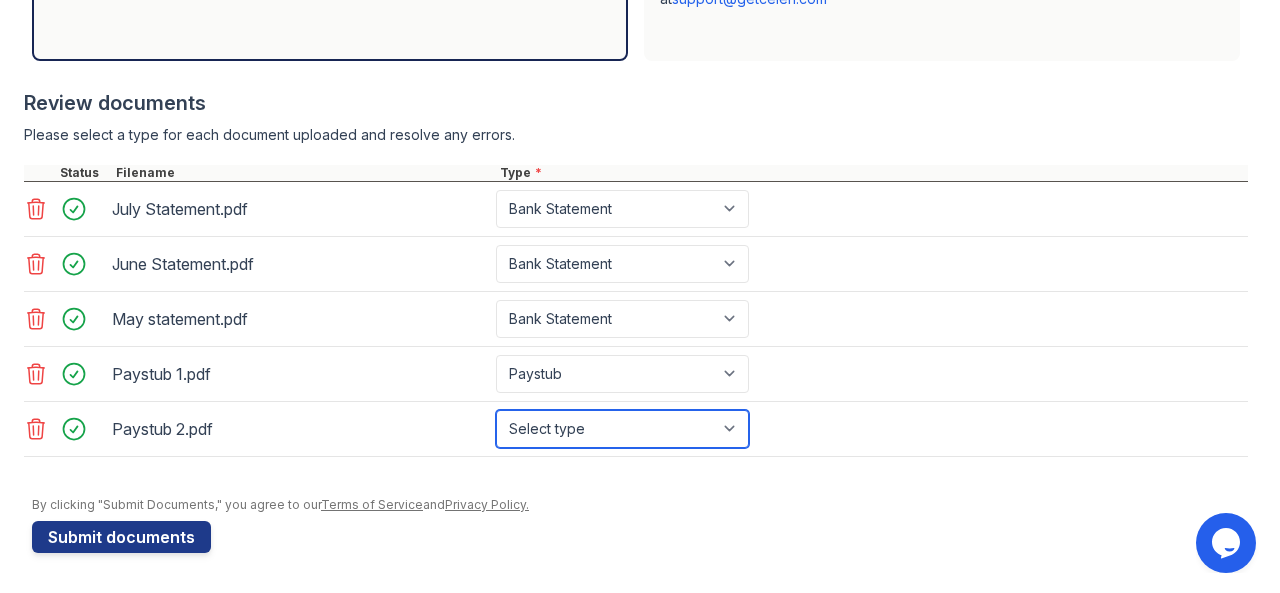 click on "Select type
Paystub
Bank Statement
Offer Letter
Tax Documents
Benefit Award Letter
Investment Account Statement
Other" at bounding box center (622, 429) 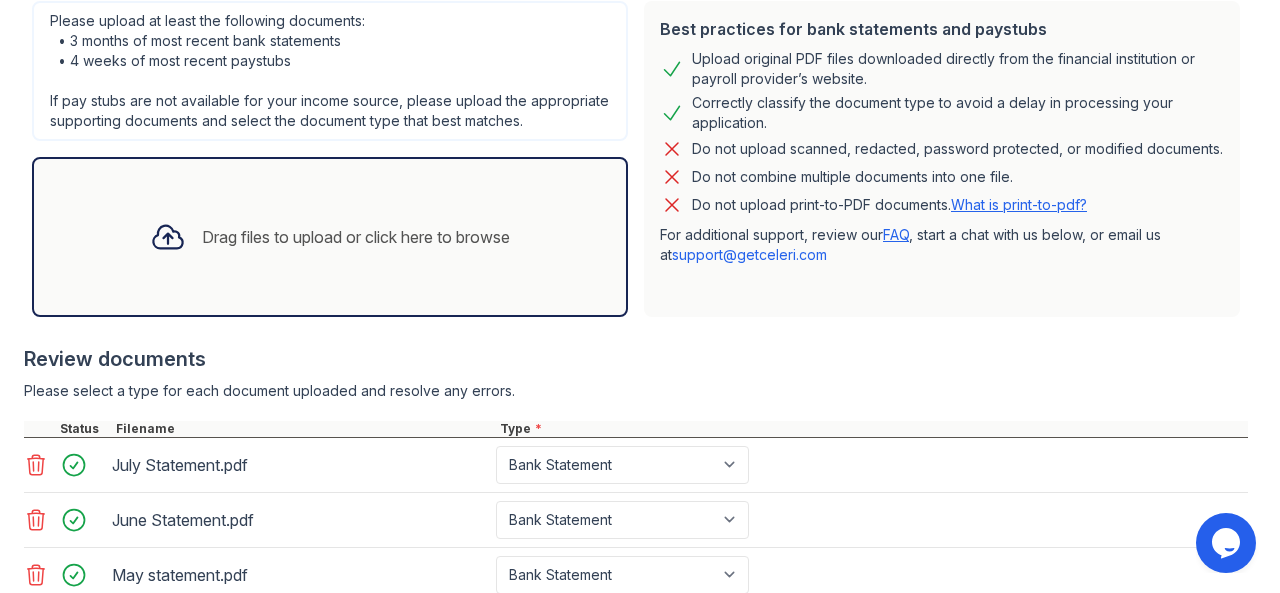 scroll, scrollTop: 420, scrollLeft: 0, axis: vertical 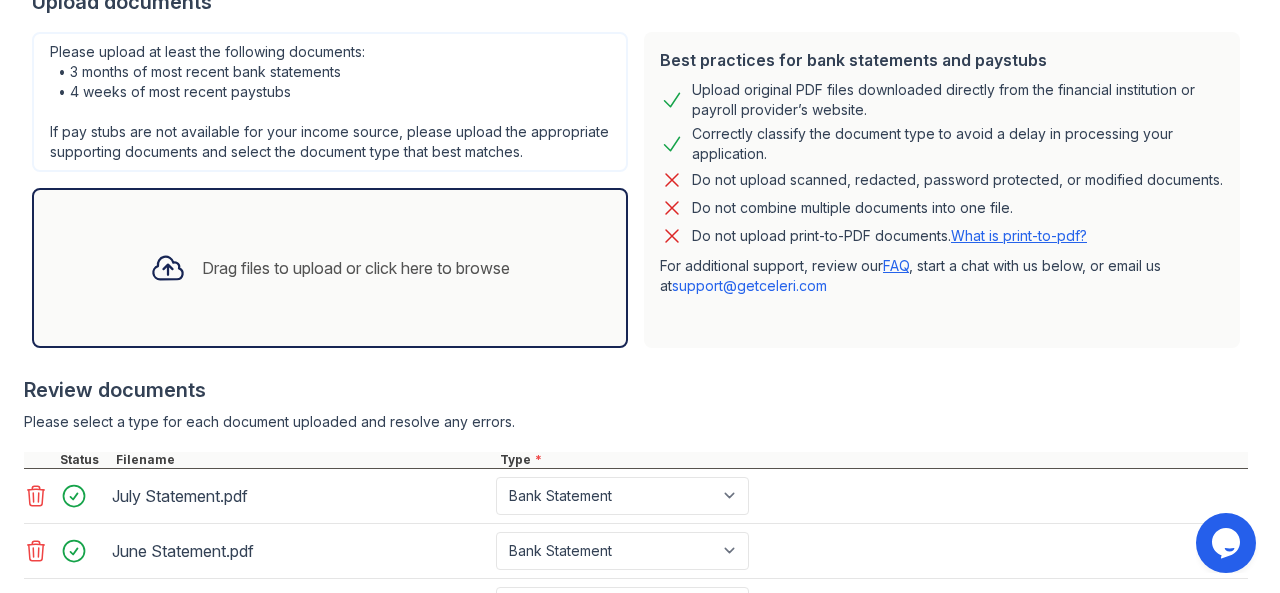 click on "What is print-to-pdf?" at bounding box center (1019, 235) 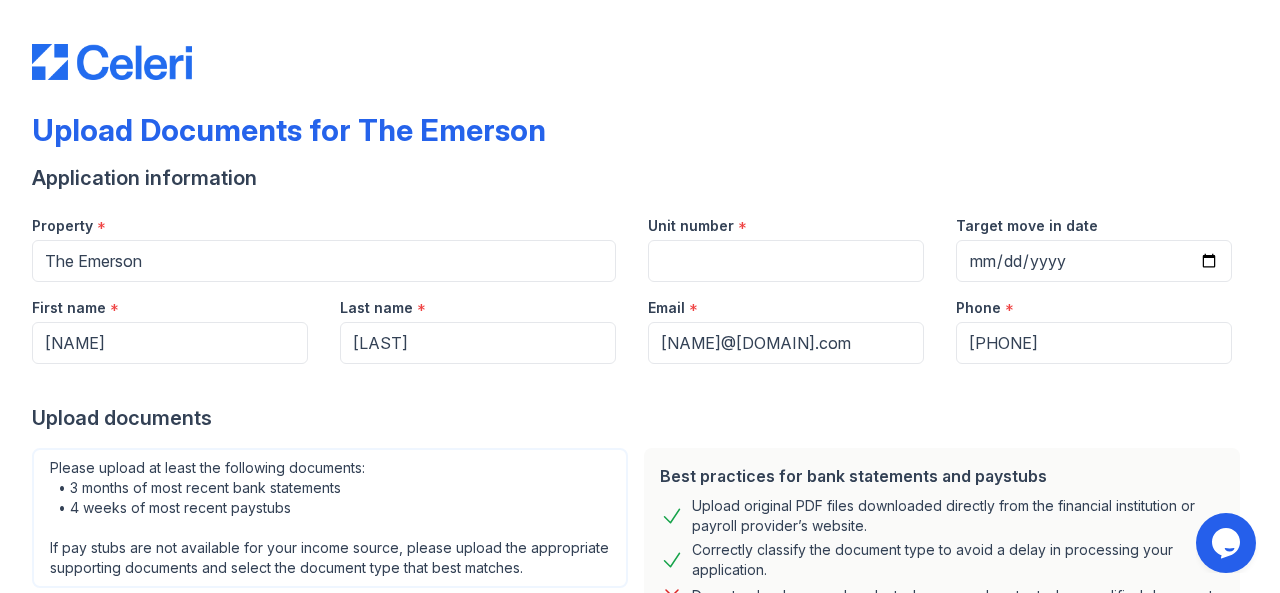 scroll, scrollTop: 0, scrollLeft: 0, axis: both 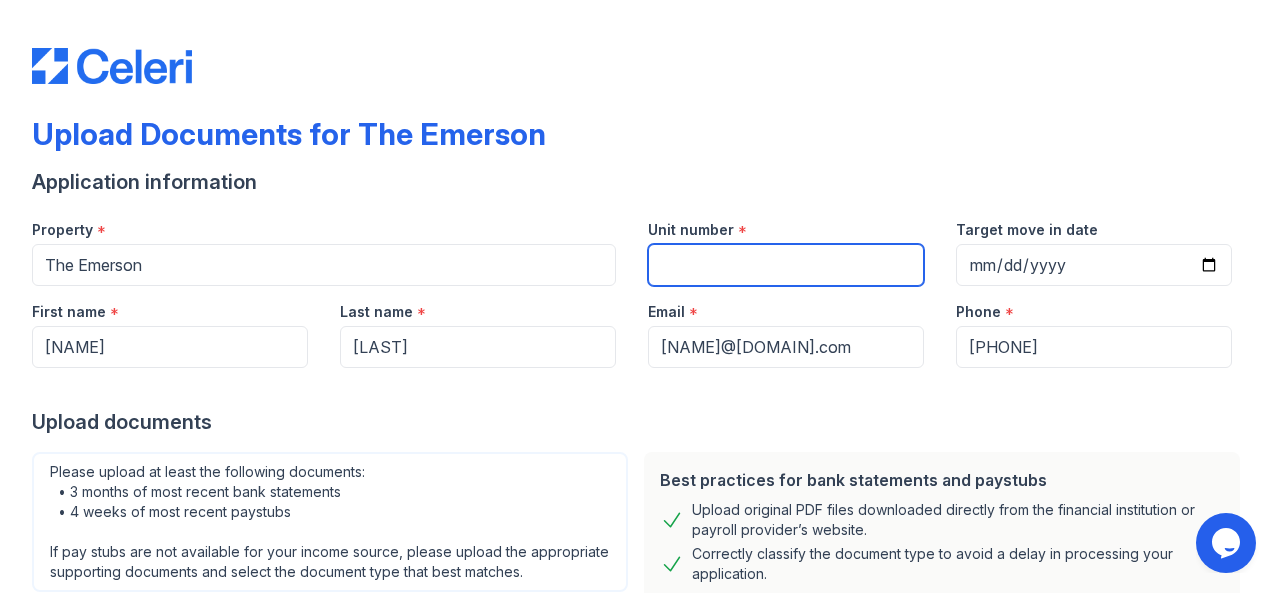 click on "Unit number" at bounding box center [786, 265] 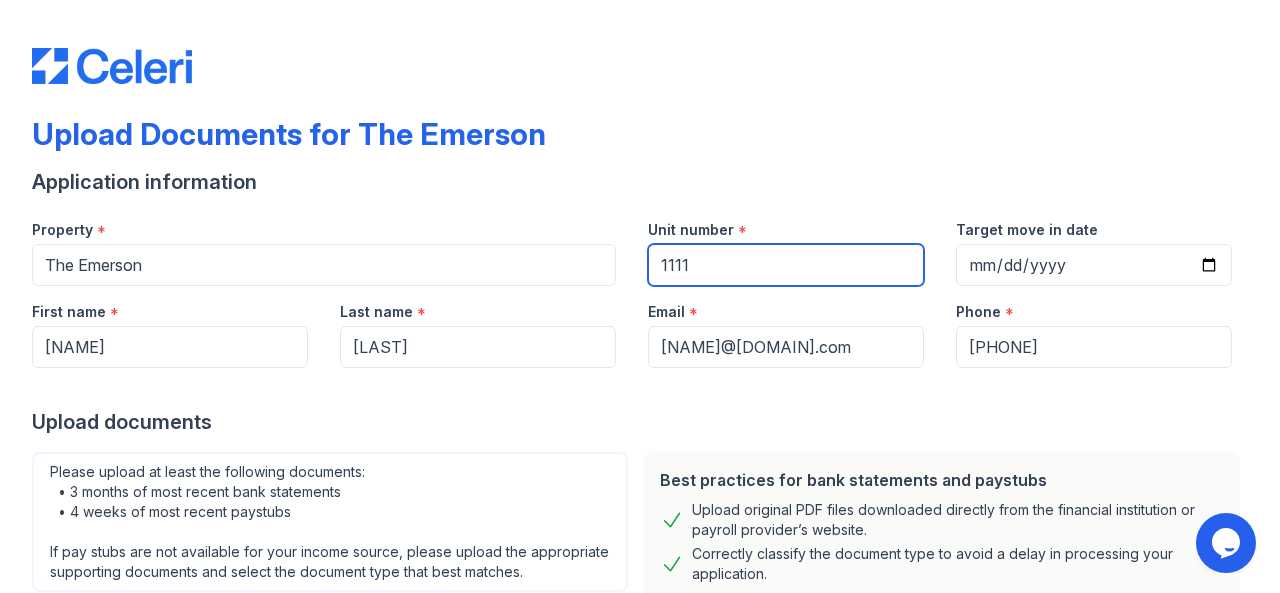 type on "1111" 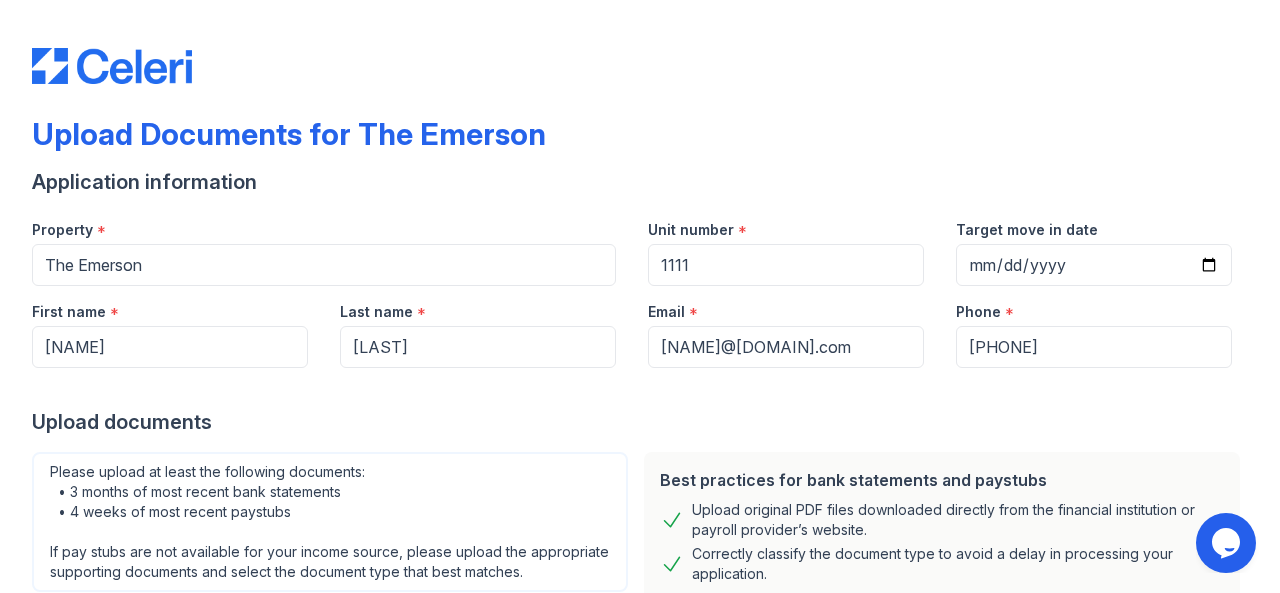 click on "Upload Documents for
The Emerson" at bounding box center [640, 142] 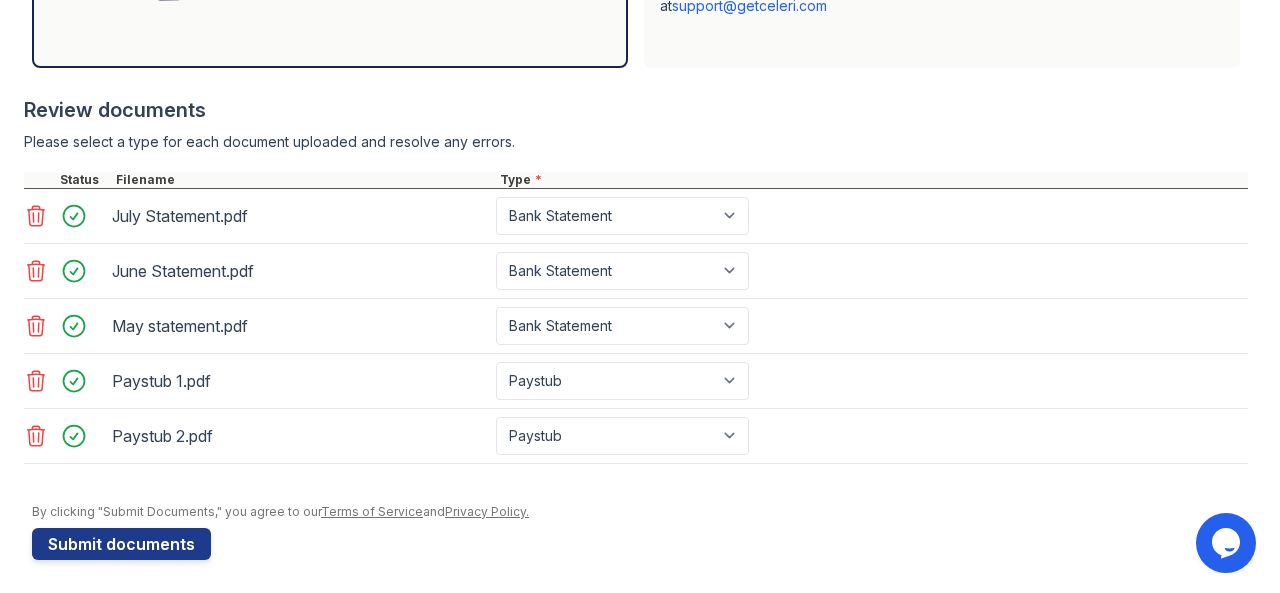scroll, scrollTop: 720, scrollLeft: 0, axis: vertical 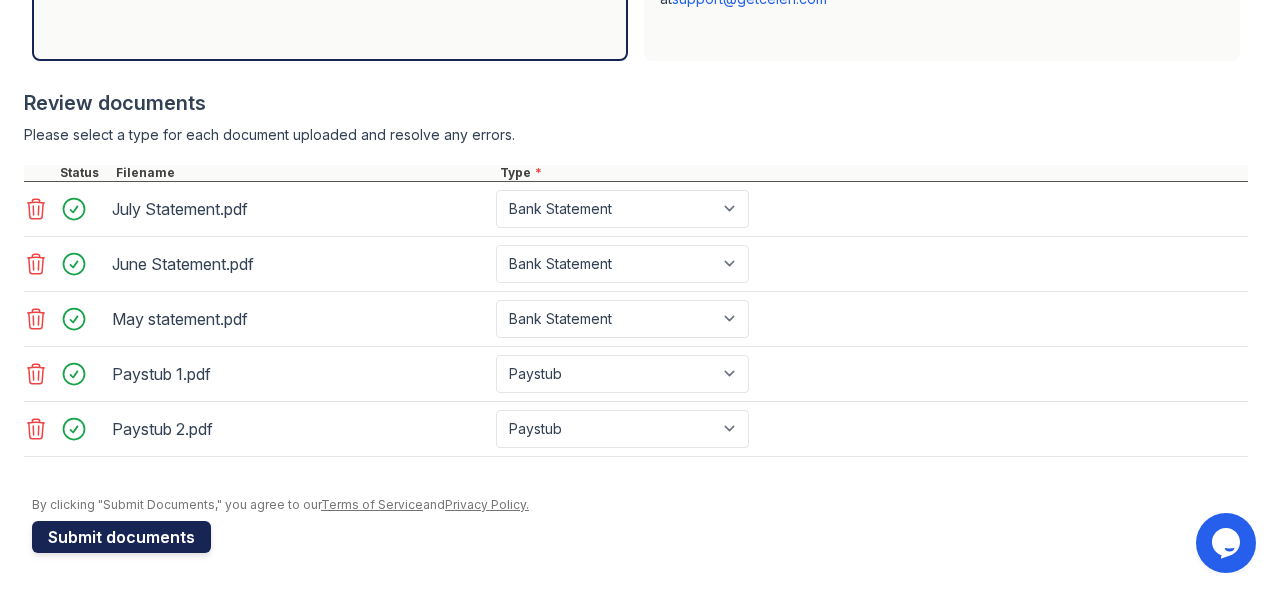 click on "Submit documents" at bounding box center (121, 537) 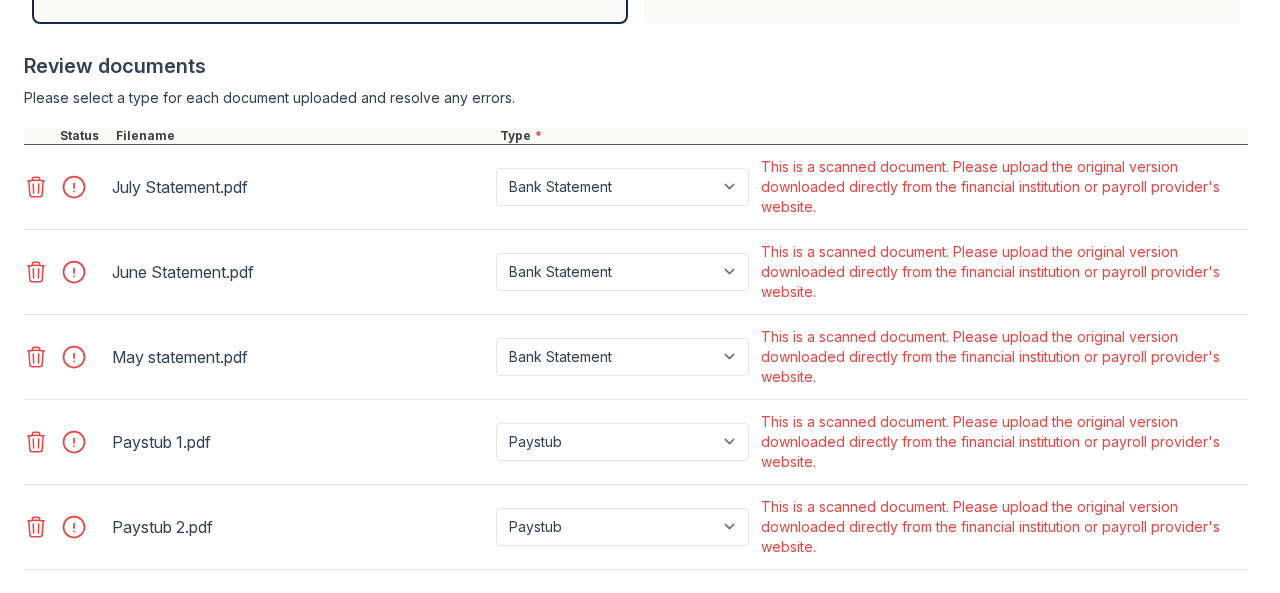 scroll, scrollTop: 900, scrollLeft: 0, axis: vertical 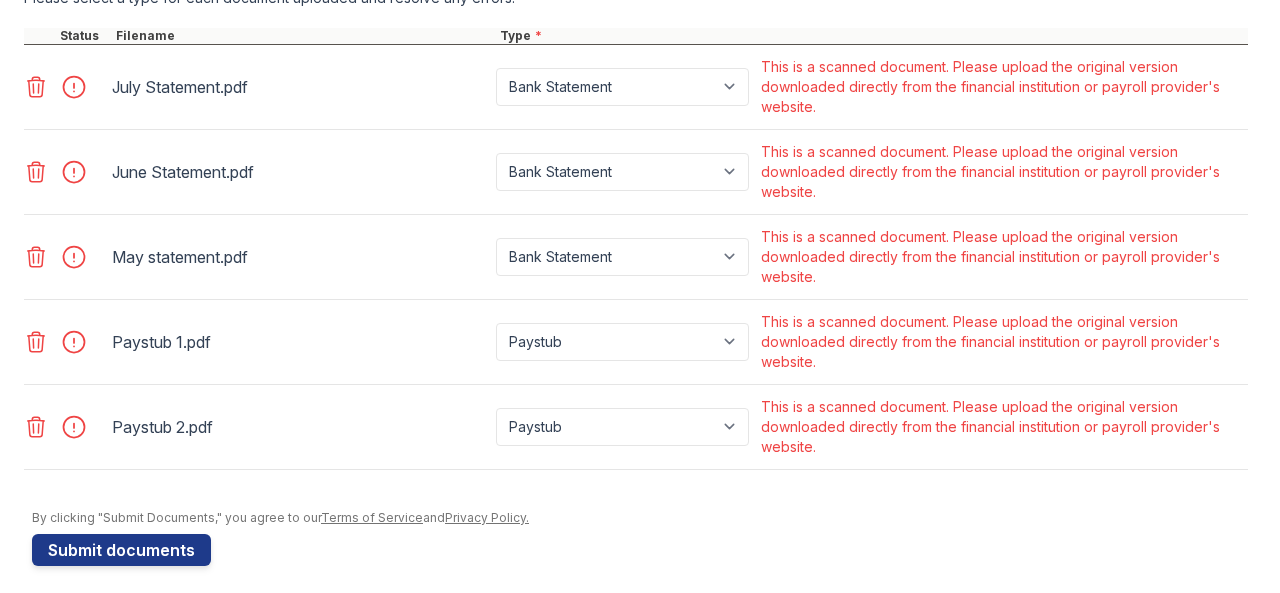 click 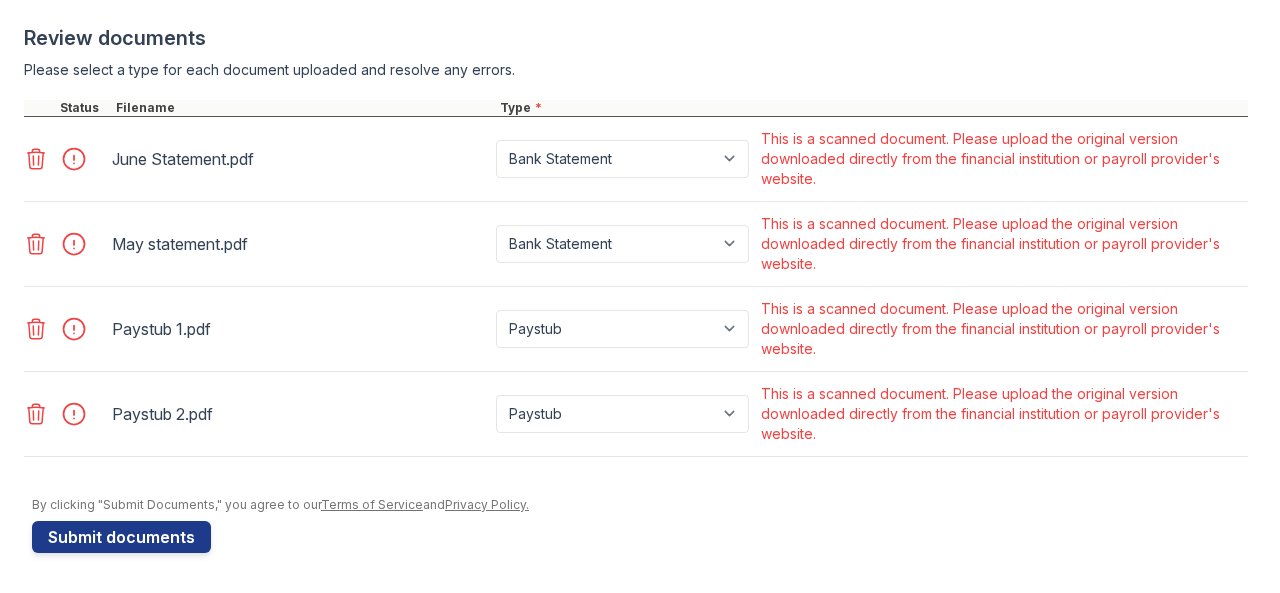 click 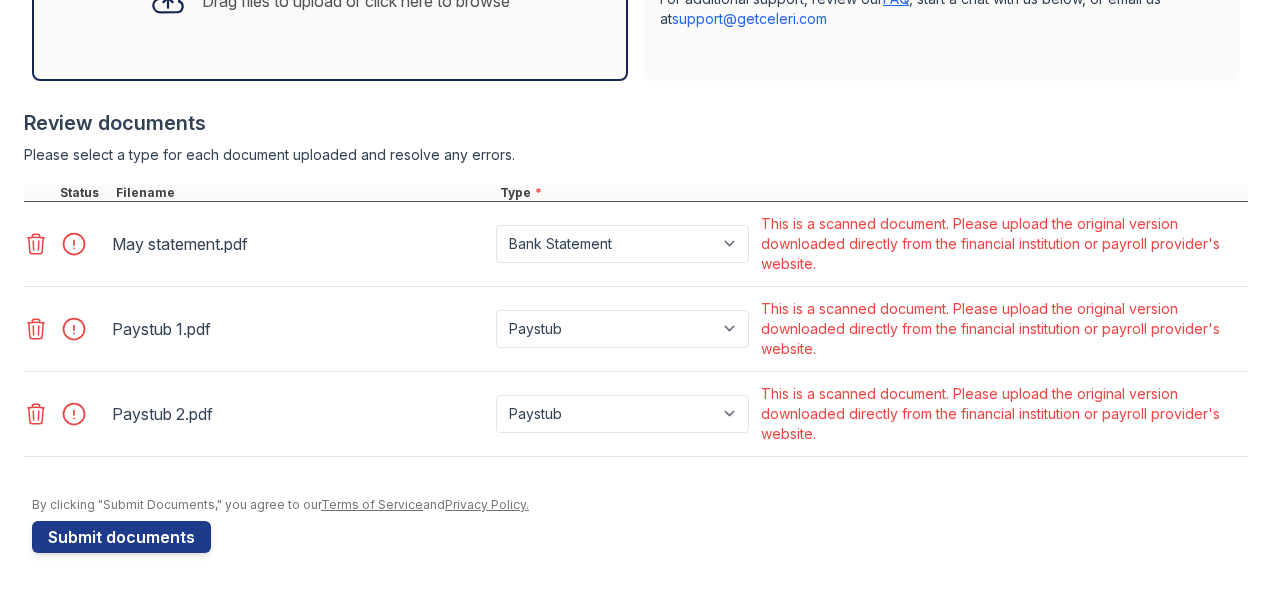 drag, startPoint x: 30, startPoint y: 241, endPoint x: 30, endPoint y: 271, distance: 30 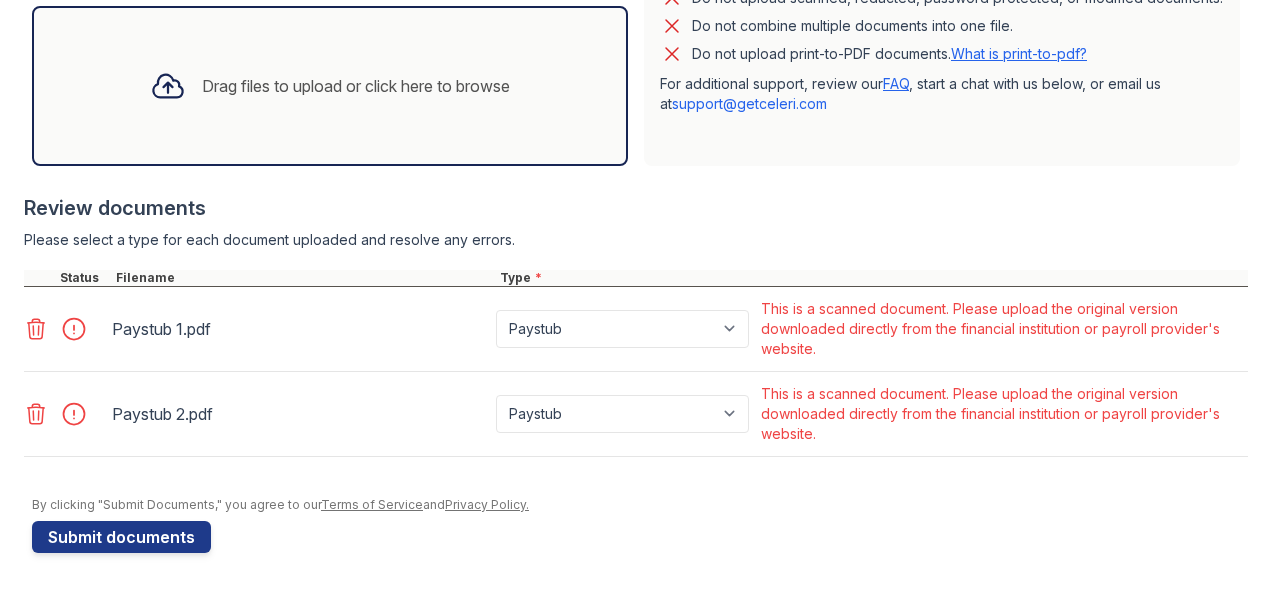 click 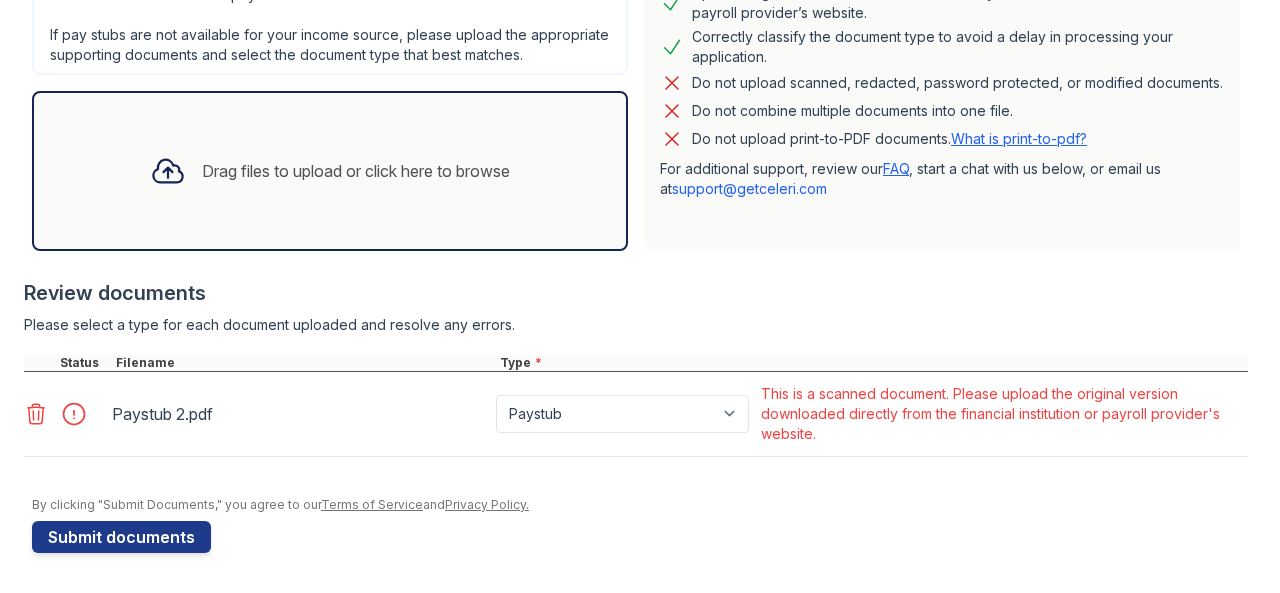 click 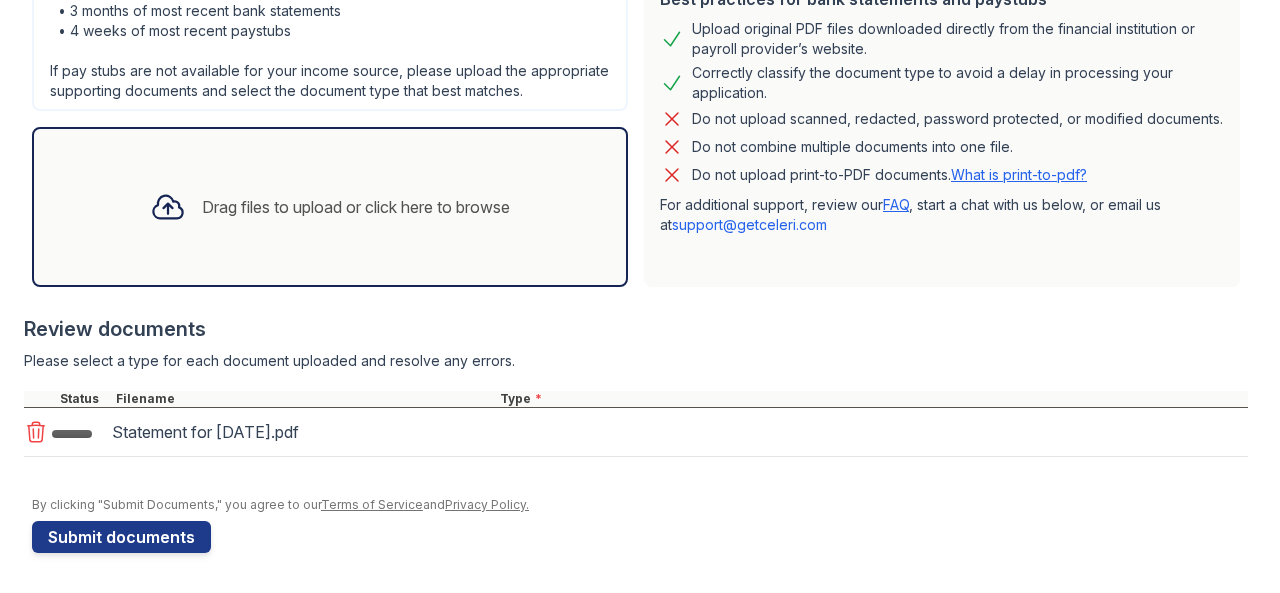 scroll, scrollTop: 560, scrollLeft: 0, axis: vertical 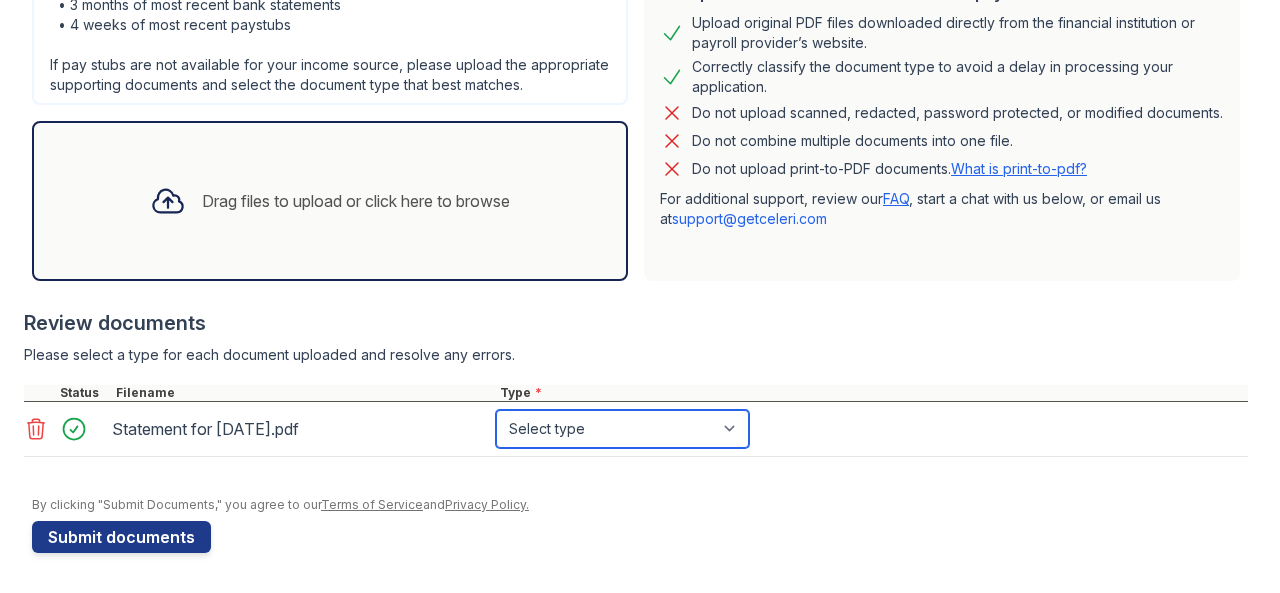 click on "Select type
Paystub
Bank Statement
Offer Letter
Tax Documents
Benefit Award Letter
Investment Account Statement
Other" at bounding box center [622, 429] 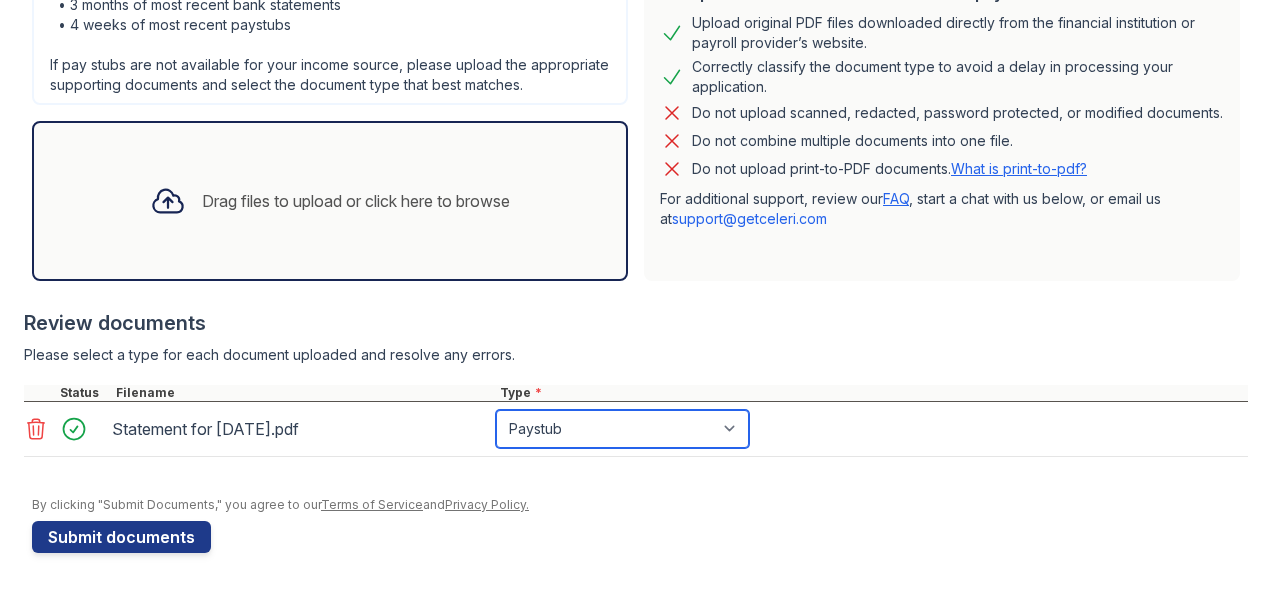 click on "Select type
Paystub
Bank Statement
Offer Letter
Tax Documents
Benefit Award Letter
Investment Account Statement
Other" at bounding box center [622, 429] 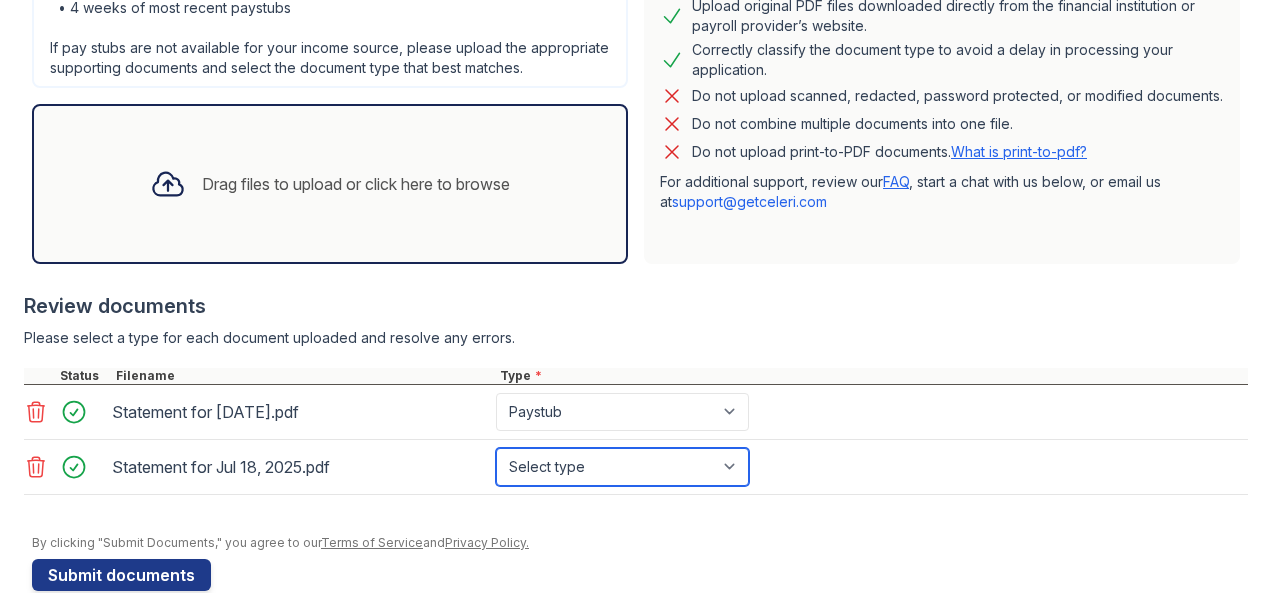 click on "Select type
Paystub
Bank Statement
Offer Letter
Tax Documents
Benefit Award Letter
Investment Account Statement
Other" at bounding box center (622, 467) 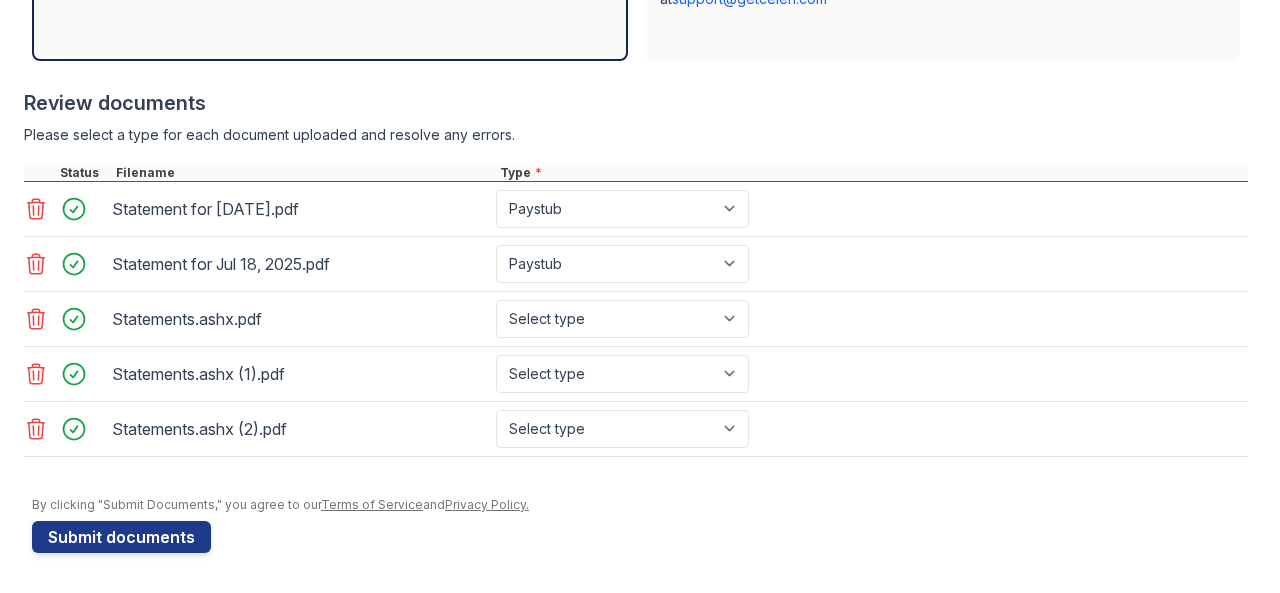 scroll, scrollTop: 776, scrollLeft: 0, axis: vertical 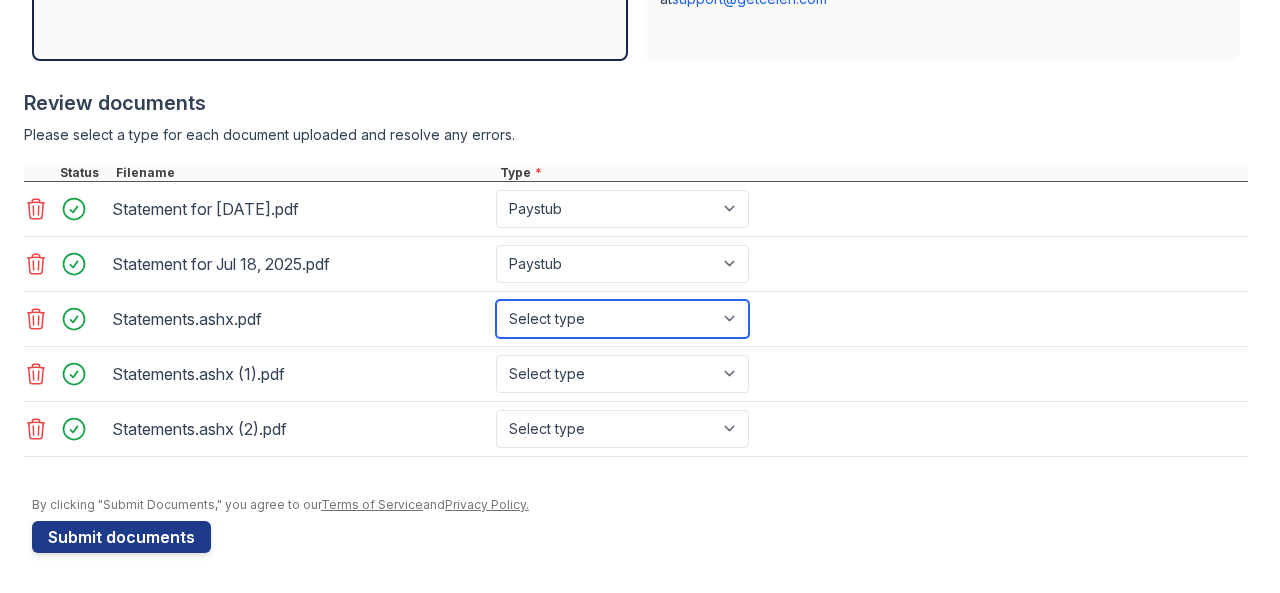 click on "Select type
Paystub
Bank Statement
Offer Letter
Tax Documents
Benefit Award Letter
Investment Account Statement
Other" at bounding box center [622, 319] 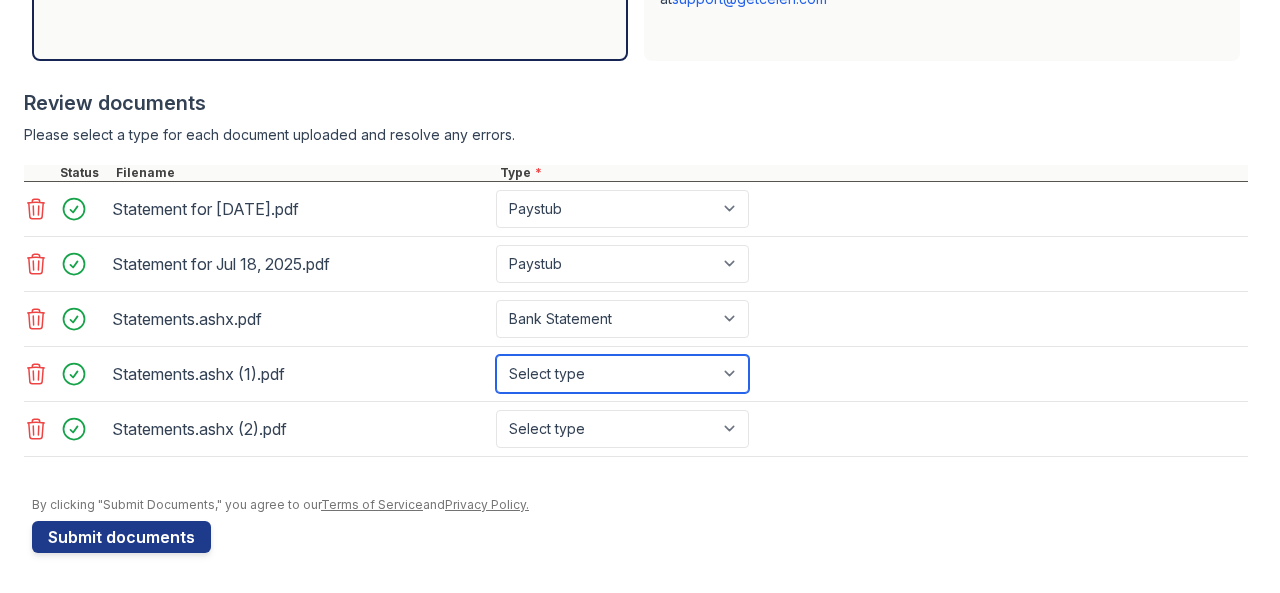 click on "Select type
Paystub
Bank Statement
Offer Letter
Tax Documents
Benefit Award Letter
Investment Account Statement
Other" at bounding box center [622, 374] 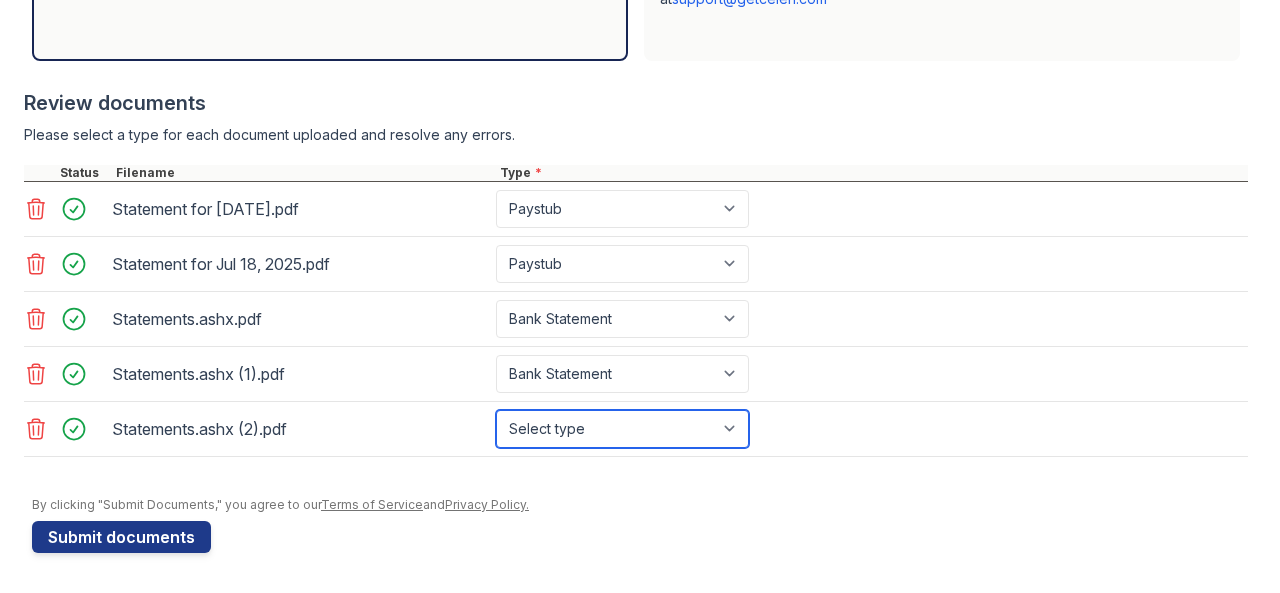 click on "Select type
Paystub
Bank Statement
Offer Letter
Tax Documents
Benefit Award Letter
Investment Account Statement
Other" at bounding box center (622, 429) 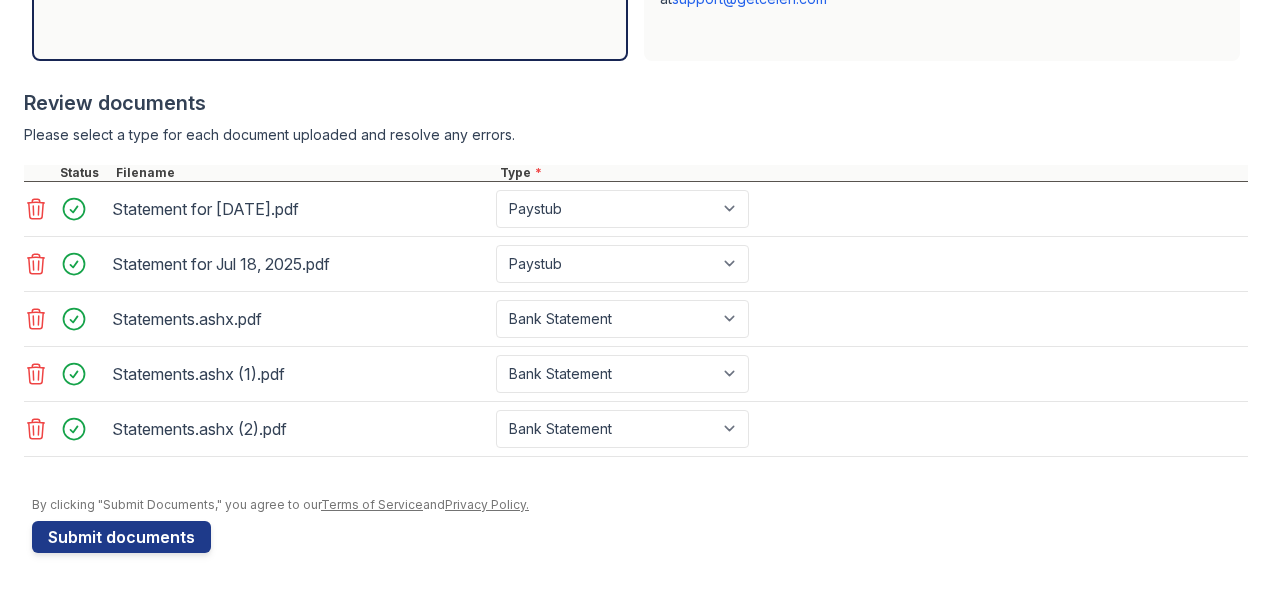drag, startPoint x: 890, startPoint y: 416, endPoint x: 906, endPoint y: 411, distance: 16.763054 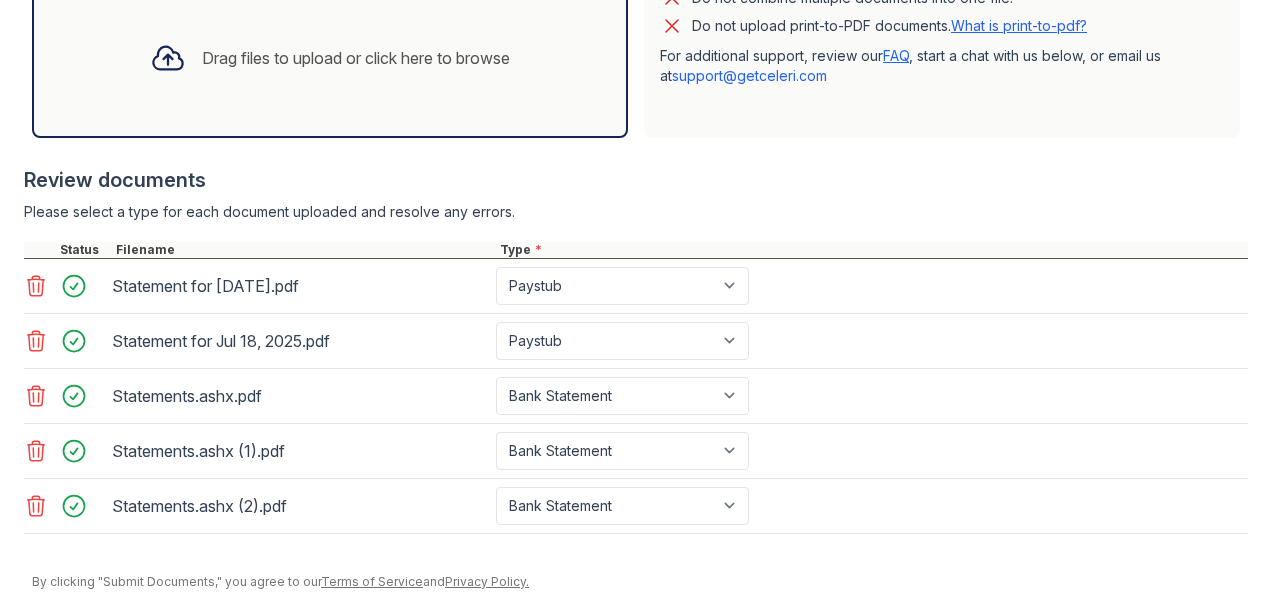 scroll, scrollTop: 776, scrollLeft: 0, axis: vertical 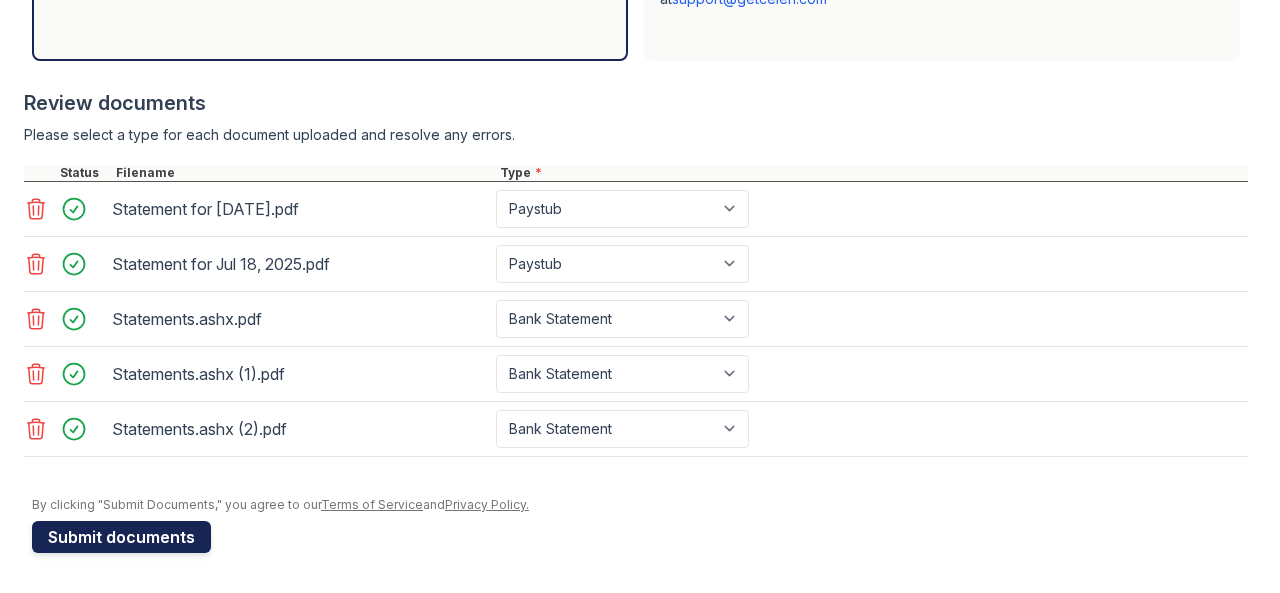 click on "Submit documents" at bounding box center (121, 537) 